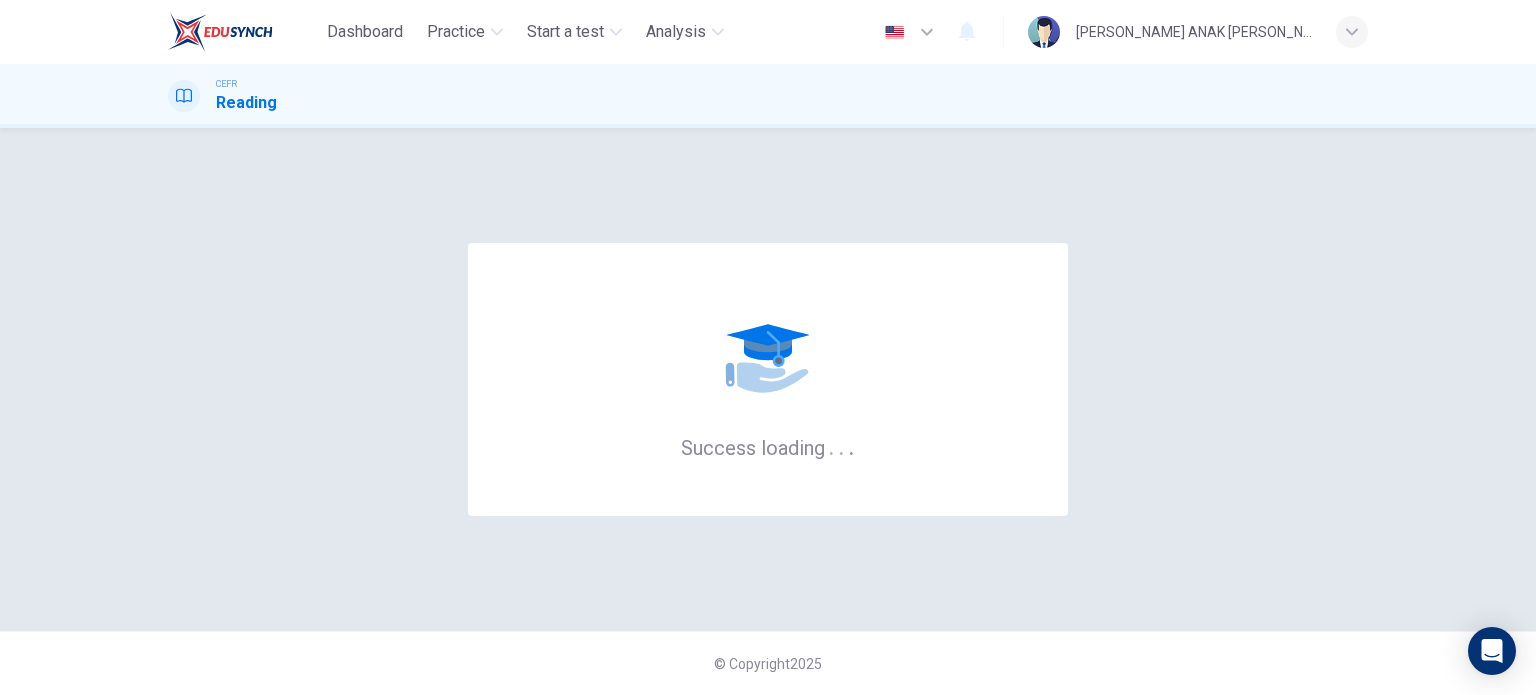 scroll, scrollTop: 0, scrollLeft: 0, axis: both 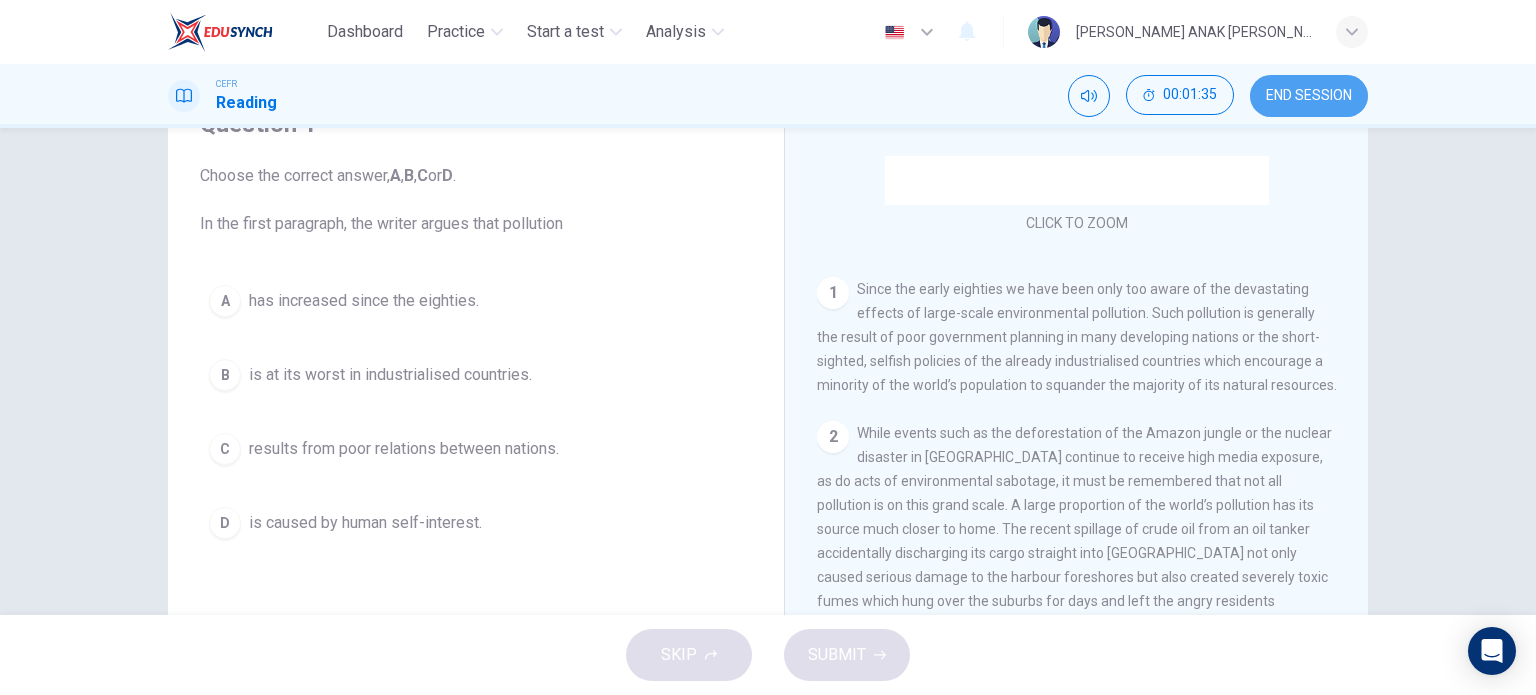click on "END SESSION" at bounding box center (1309, 96) 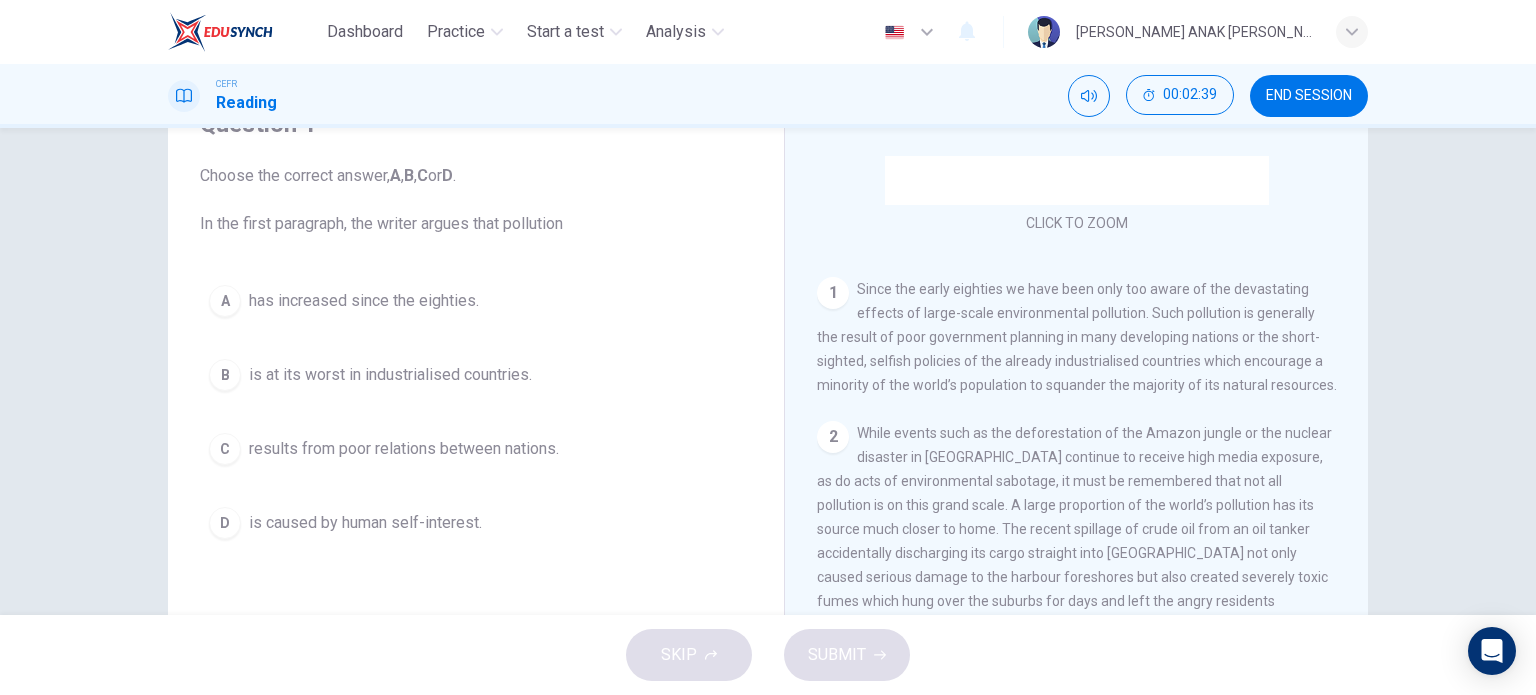 click on "A has increased since the eighties. B is at its worst in industrialised countries. C results from poor relations between nations. D is caused by human self-interest." at bounding box center (476, 412) 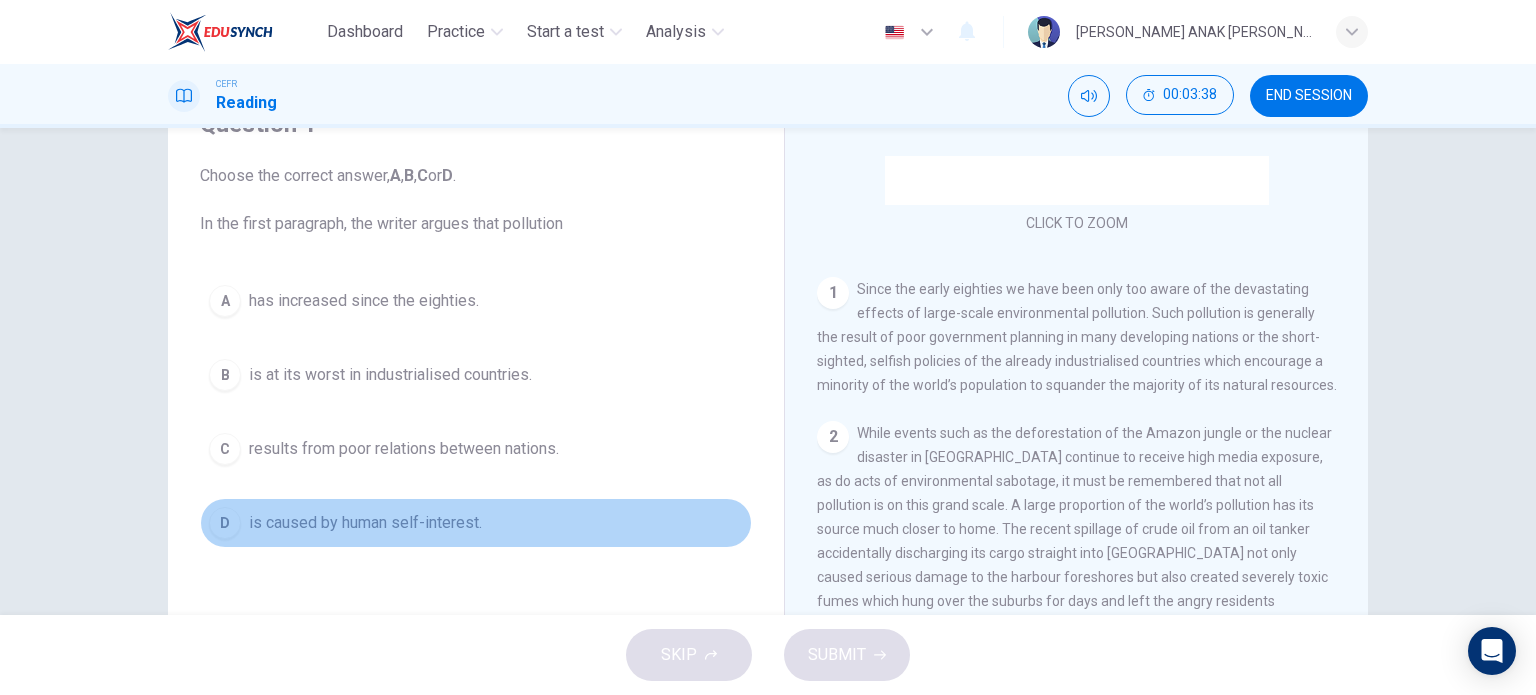 click on "is caused by human self-interest." at bounding box center (365, 523) 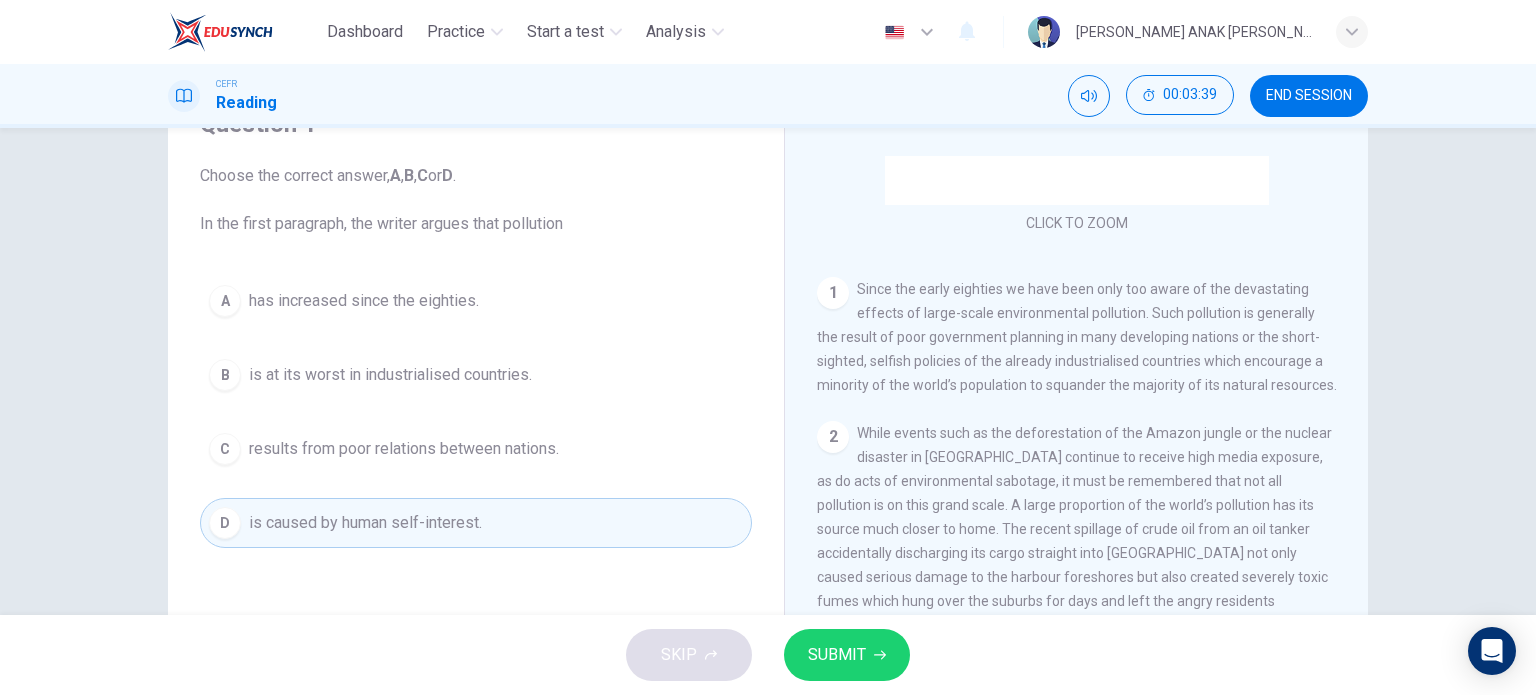 drag, startPoint x: 870, startPoint y: 665, endPoint x: 740, endPoint y: 267, distance: 418.6932 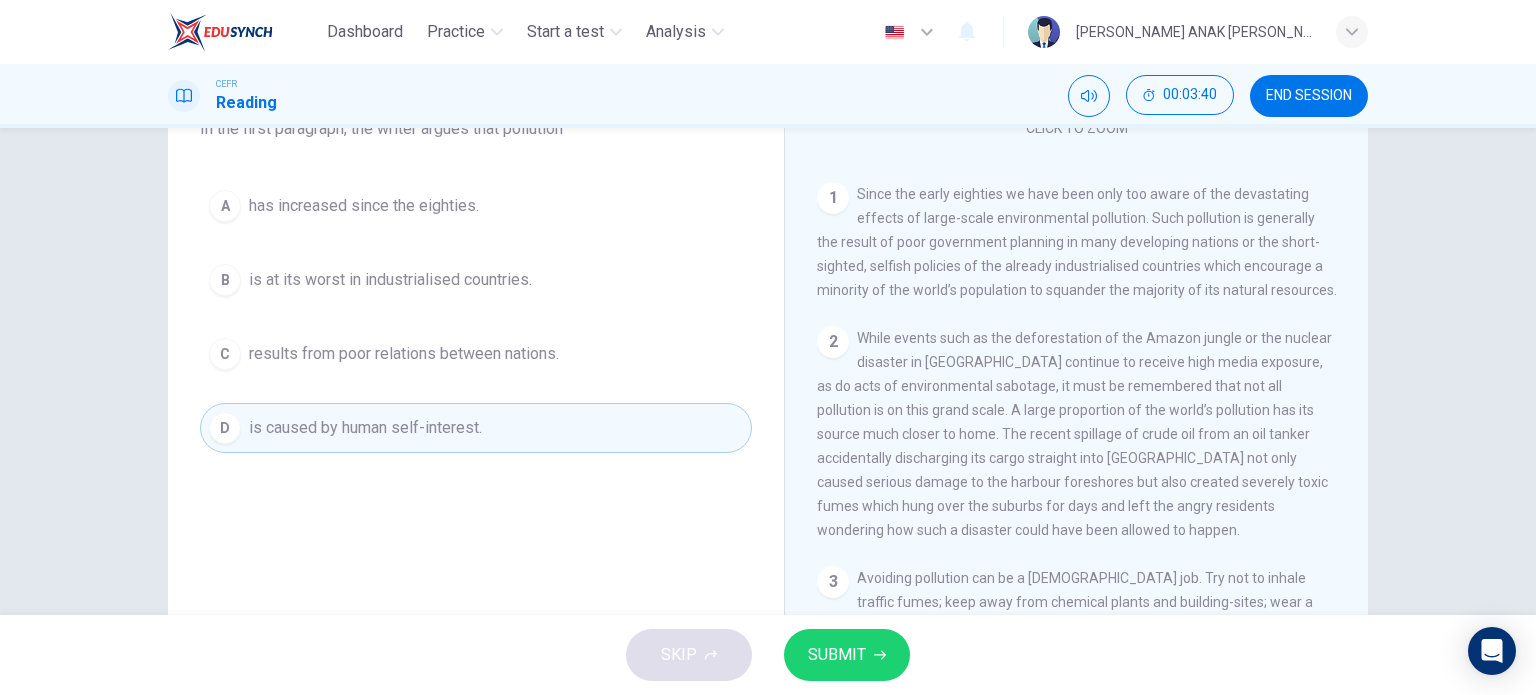 drag, startPoint x: 760, startPoint y: 327, endPoint x: 790, endPoint y: 375, distance: 56.603886 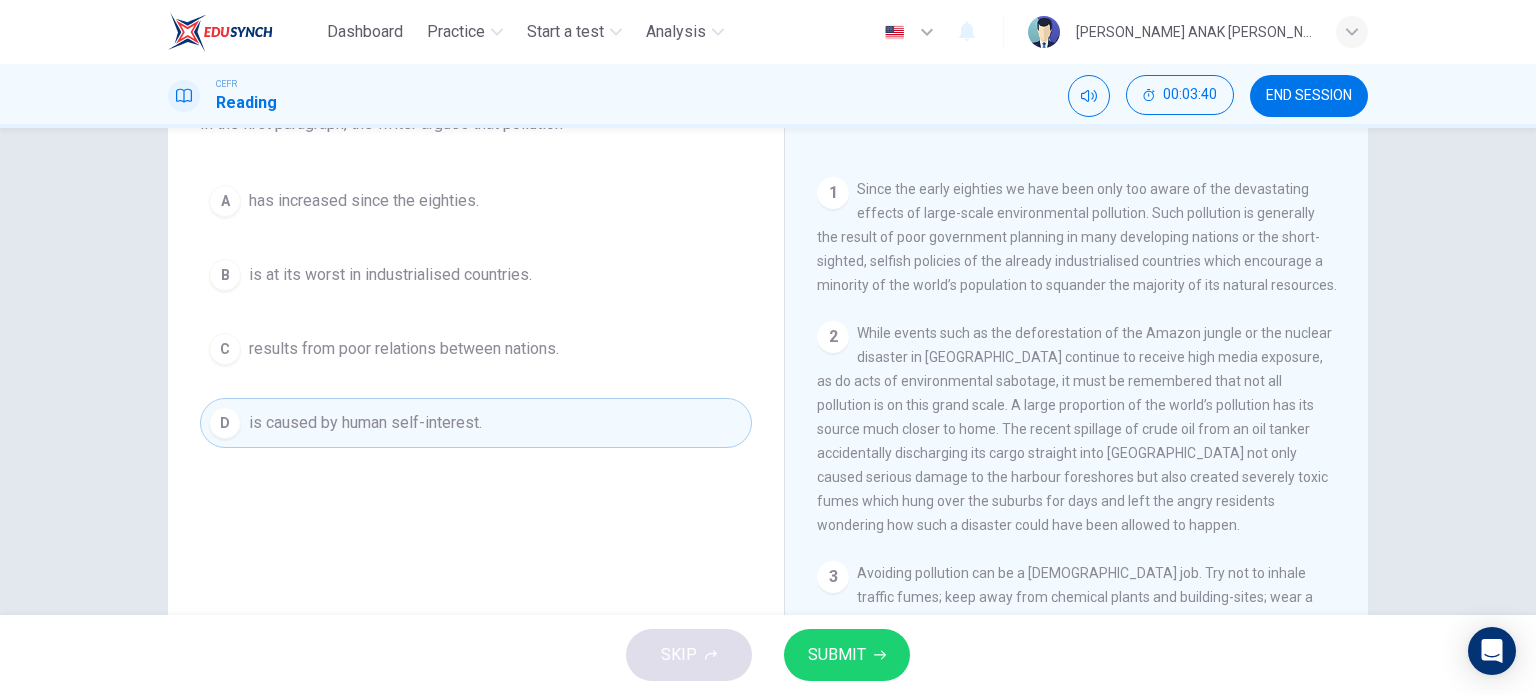 click on "SUBMIT" at bounding box center (837, 655) 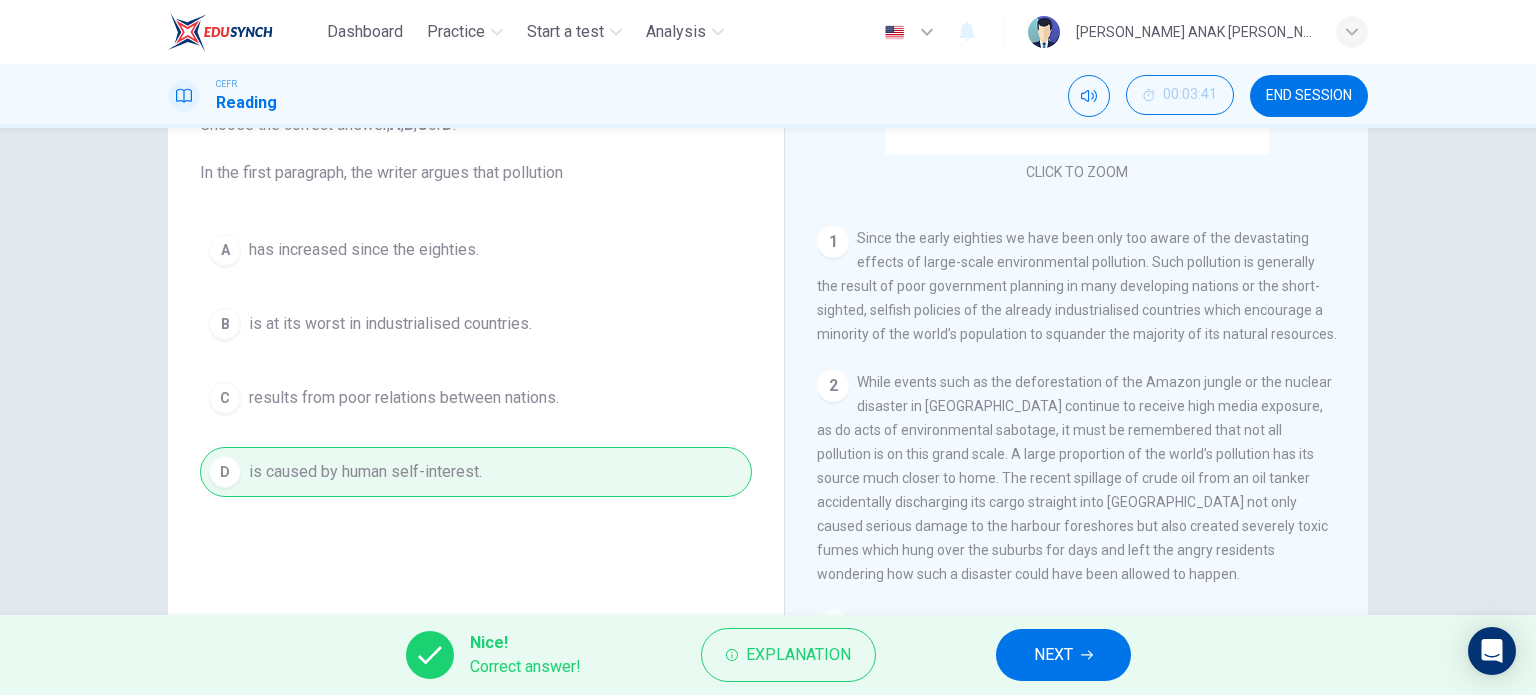 scroll, scrollTop: 200, scrollLeft: 0, axis: vertical 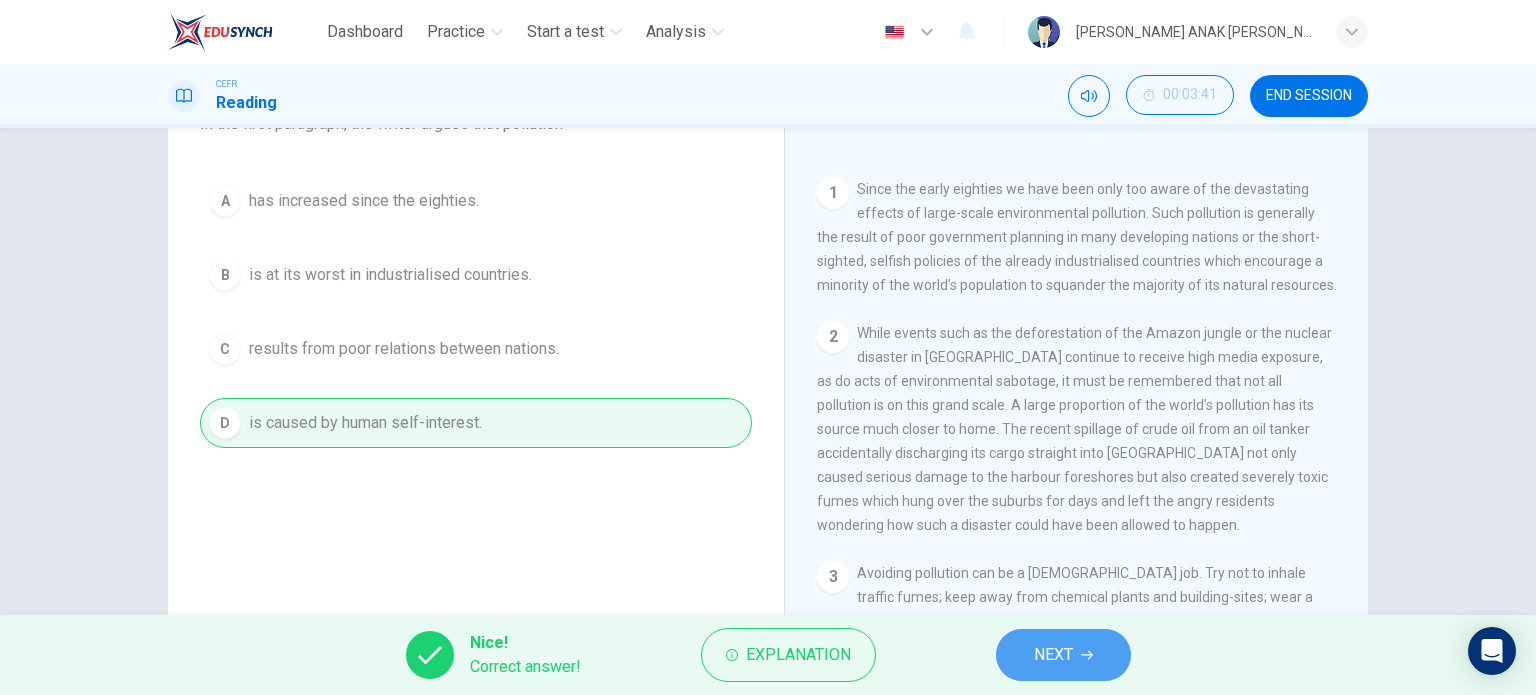 click on "NEXT" at bounding box center (1063, 655) 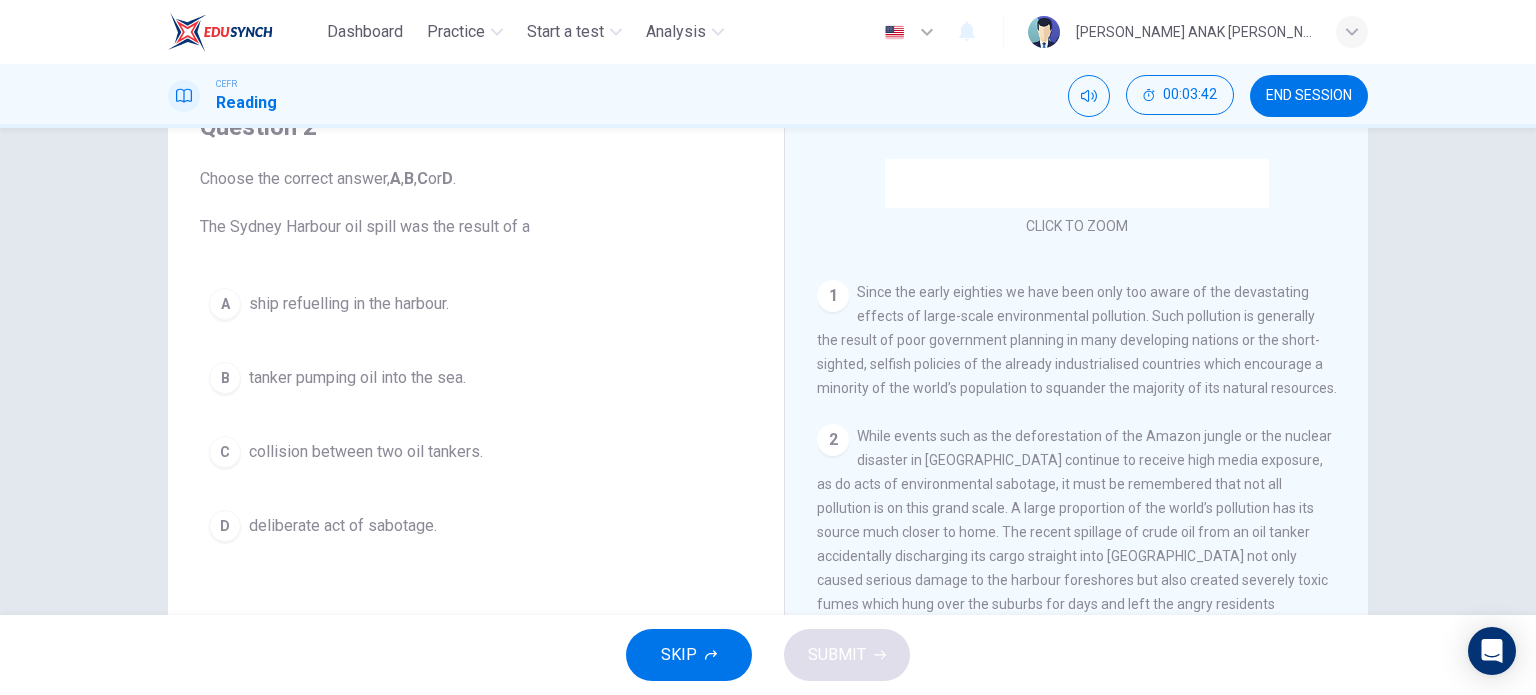 scroll, scrollTop: 100, scrollLeft: 0, axis: vertical 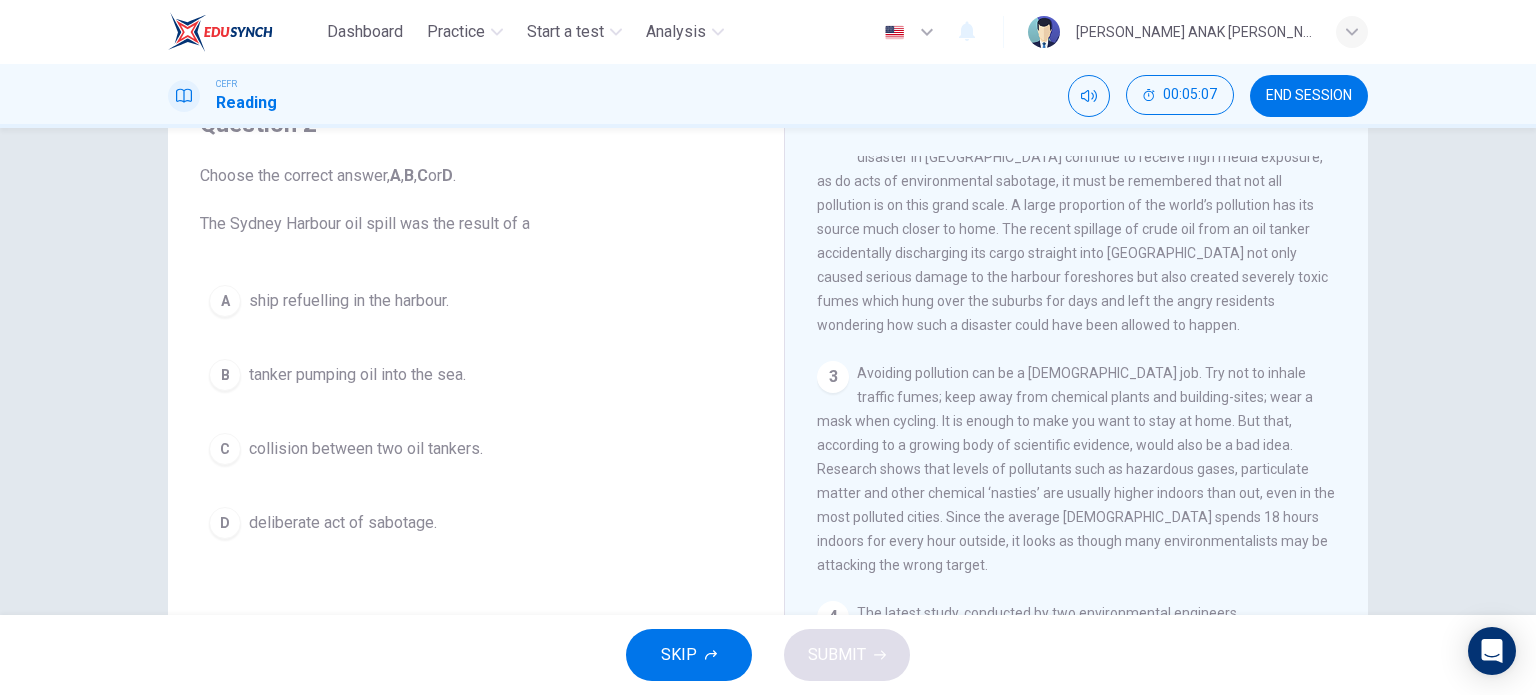 drag, startPoint x: 996, startPoint y: 265, endPoint x: 1151, endPoint y: 270, distance: 155.08063 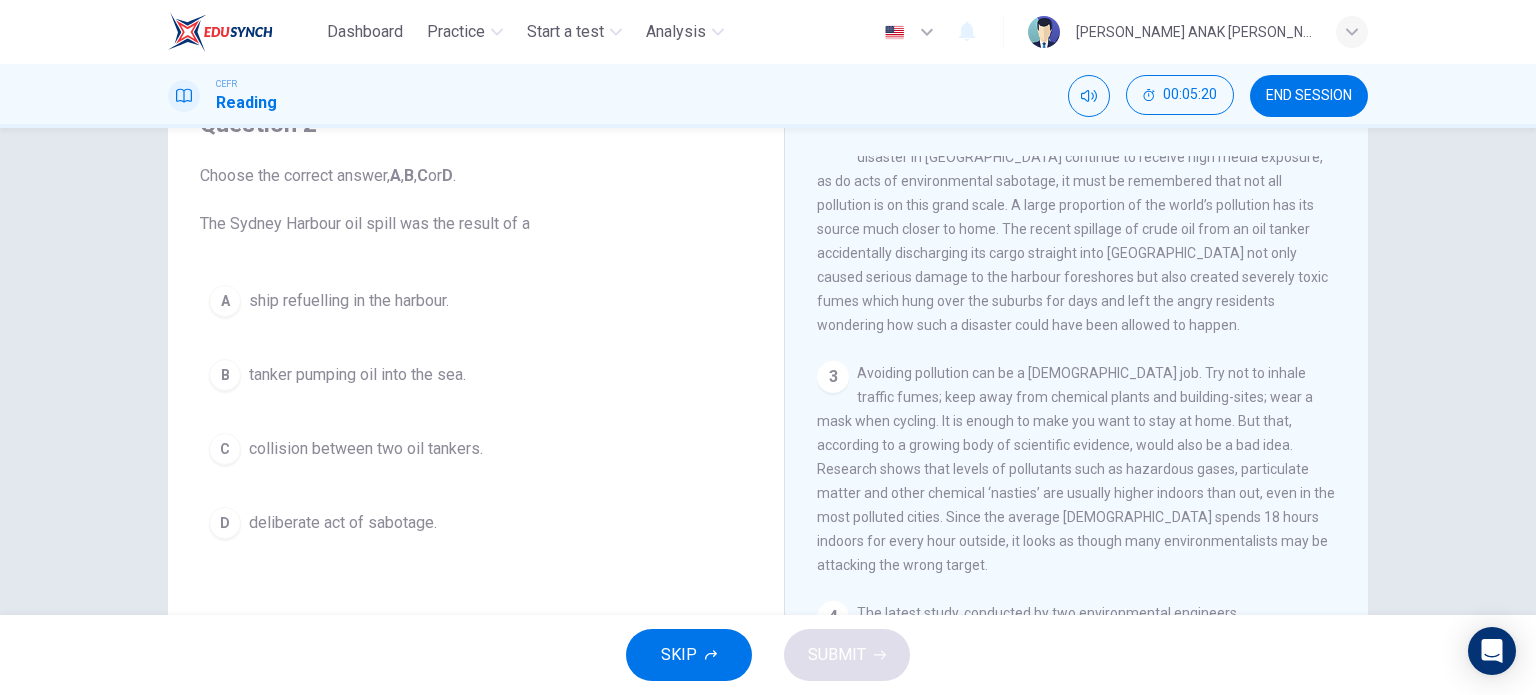 click on "ship refuelling in the harbour." at bounding box center (349, 301) 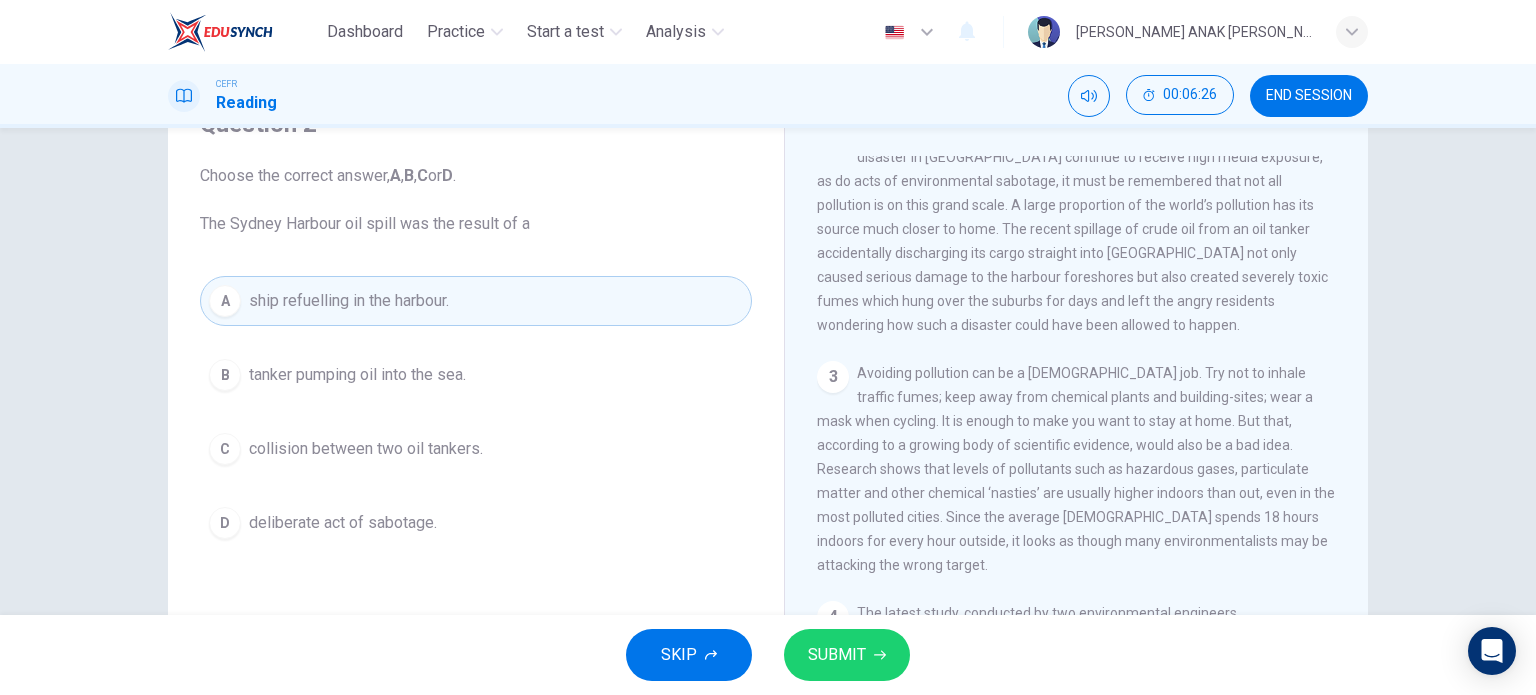 click on "A ship refuelling in the harbour." at bounding box center [476, 301] 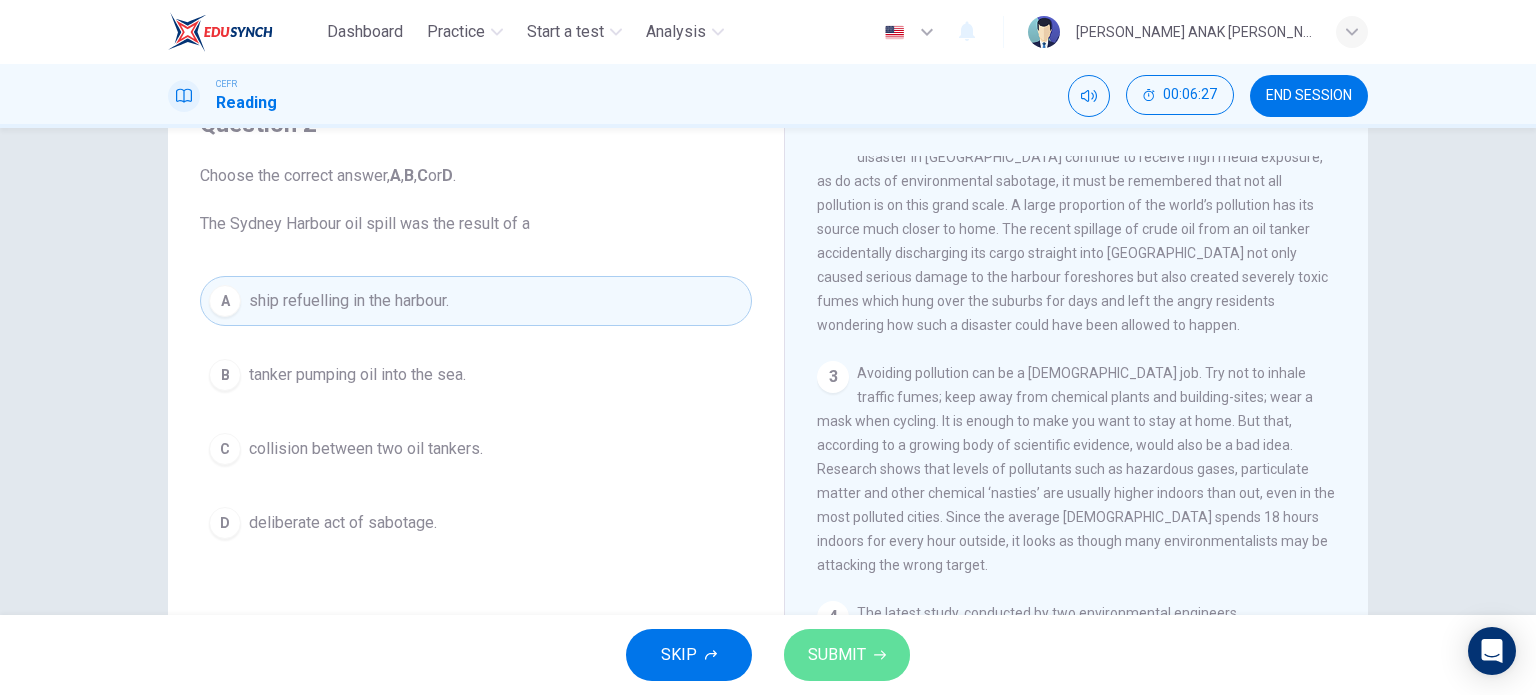 click on "SUBMIT" at bounding box center [837, 655] 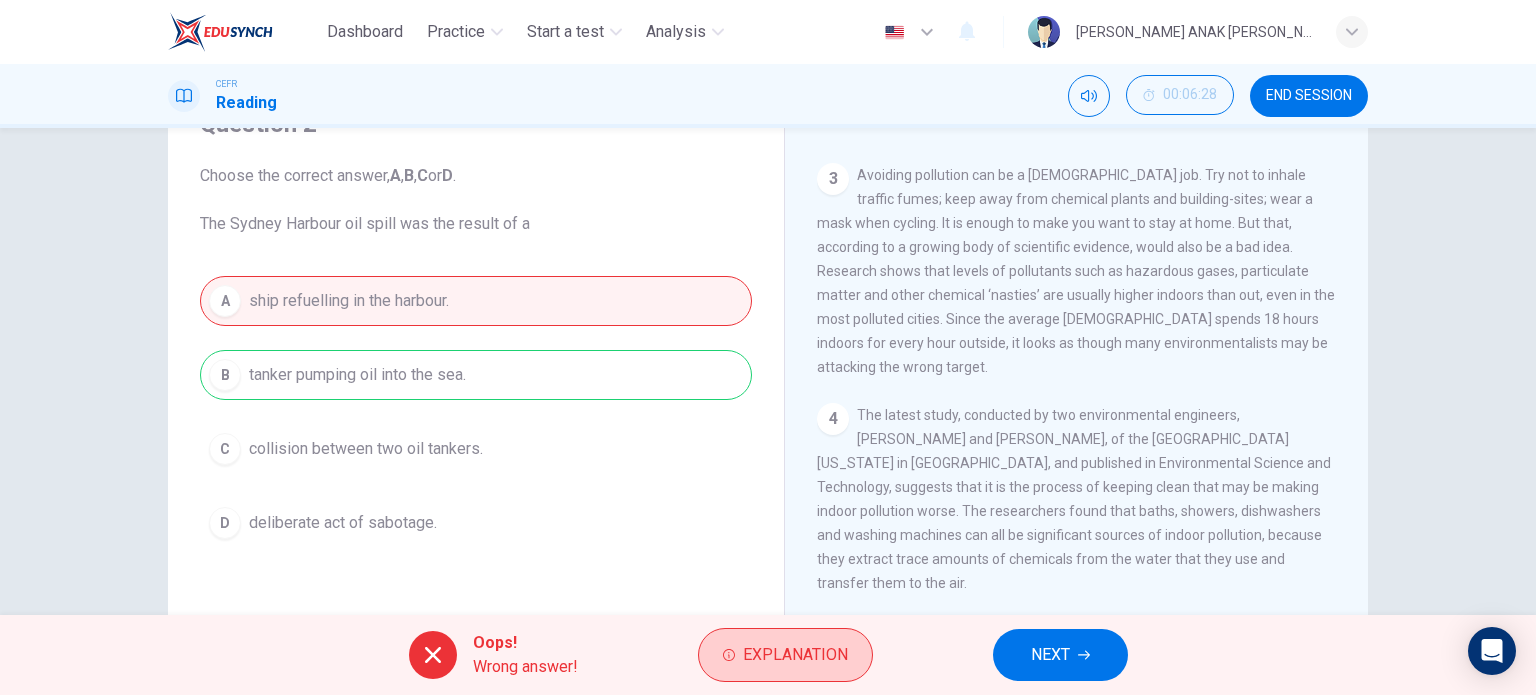 scroll, scrollTop: 800, scrollLeft: 0, axis: vertical 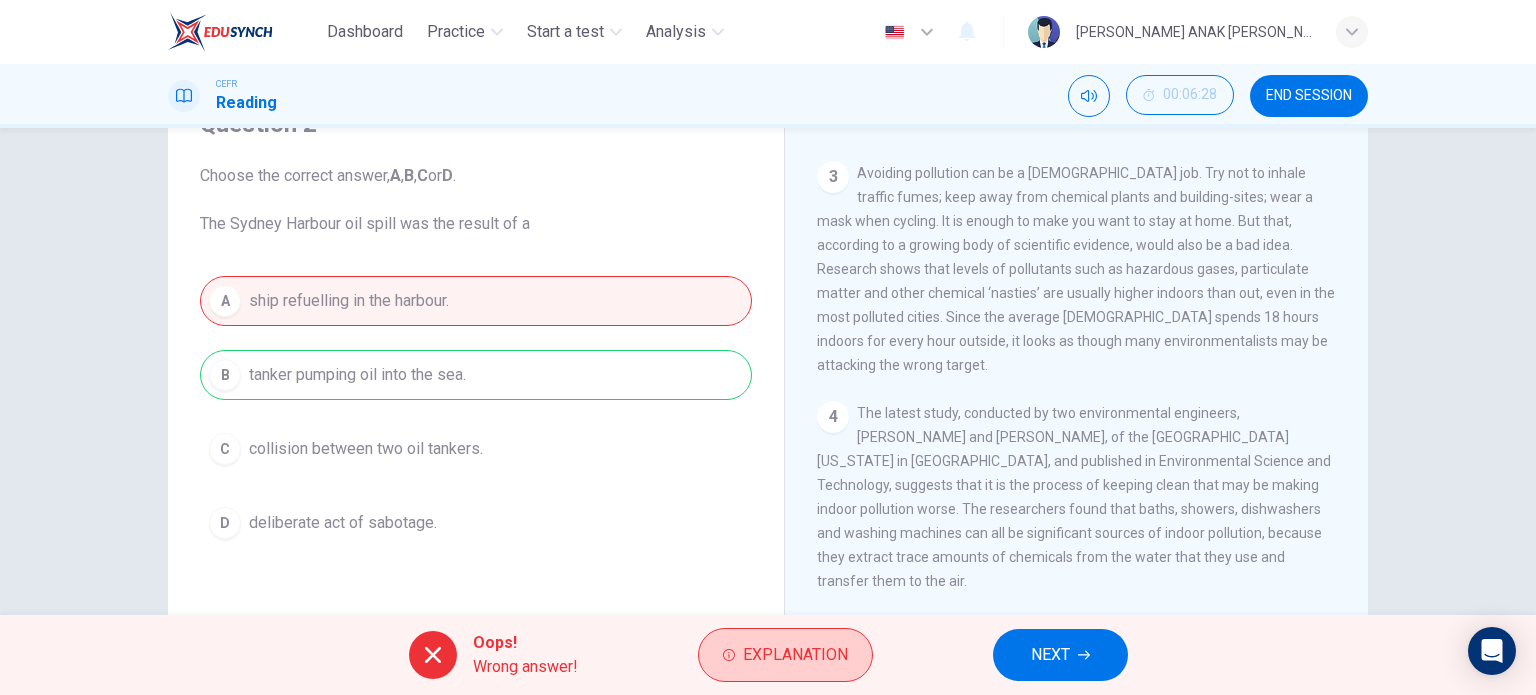 click on "Explanation" at bounding box center (795, 655) 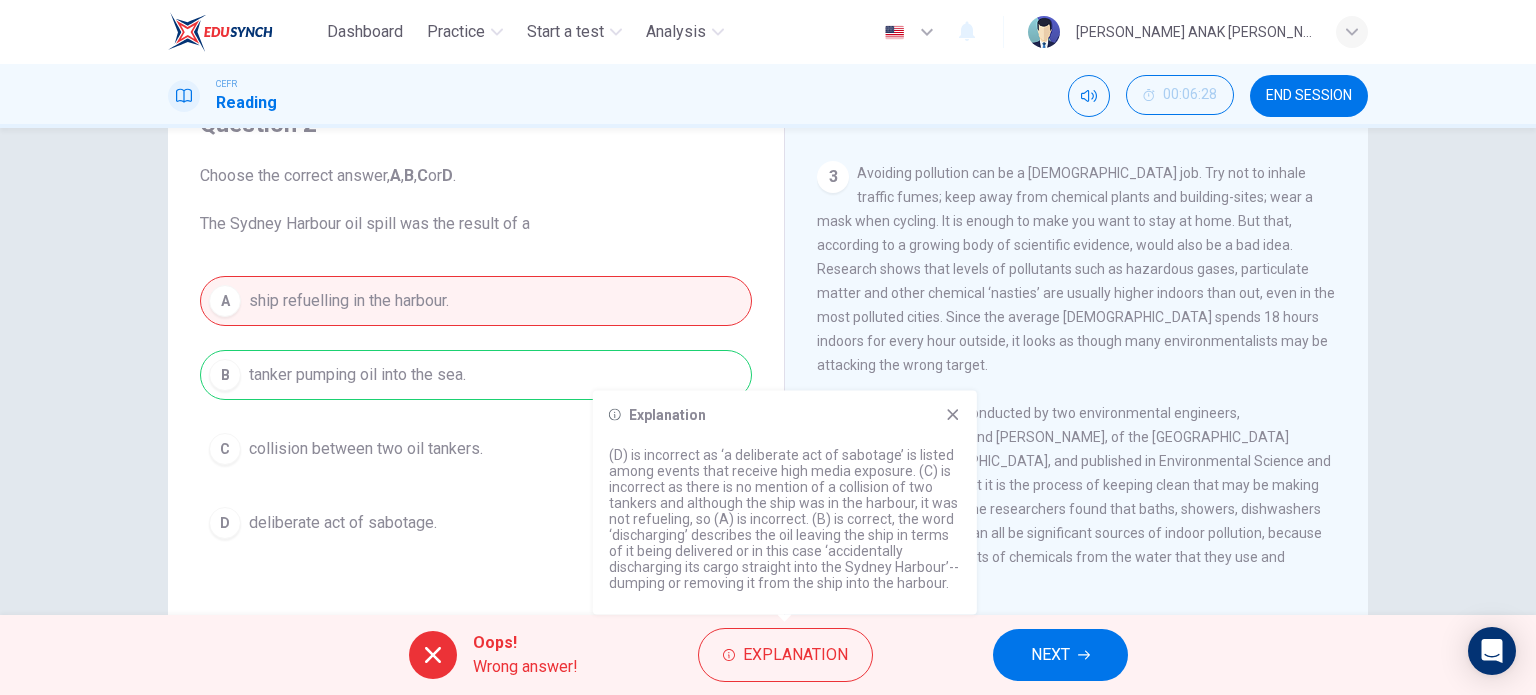 drag, startPoint x: 831, startPoint y: 517, endPoint x: 894, endPoint y: 537, distance: 66.09841 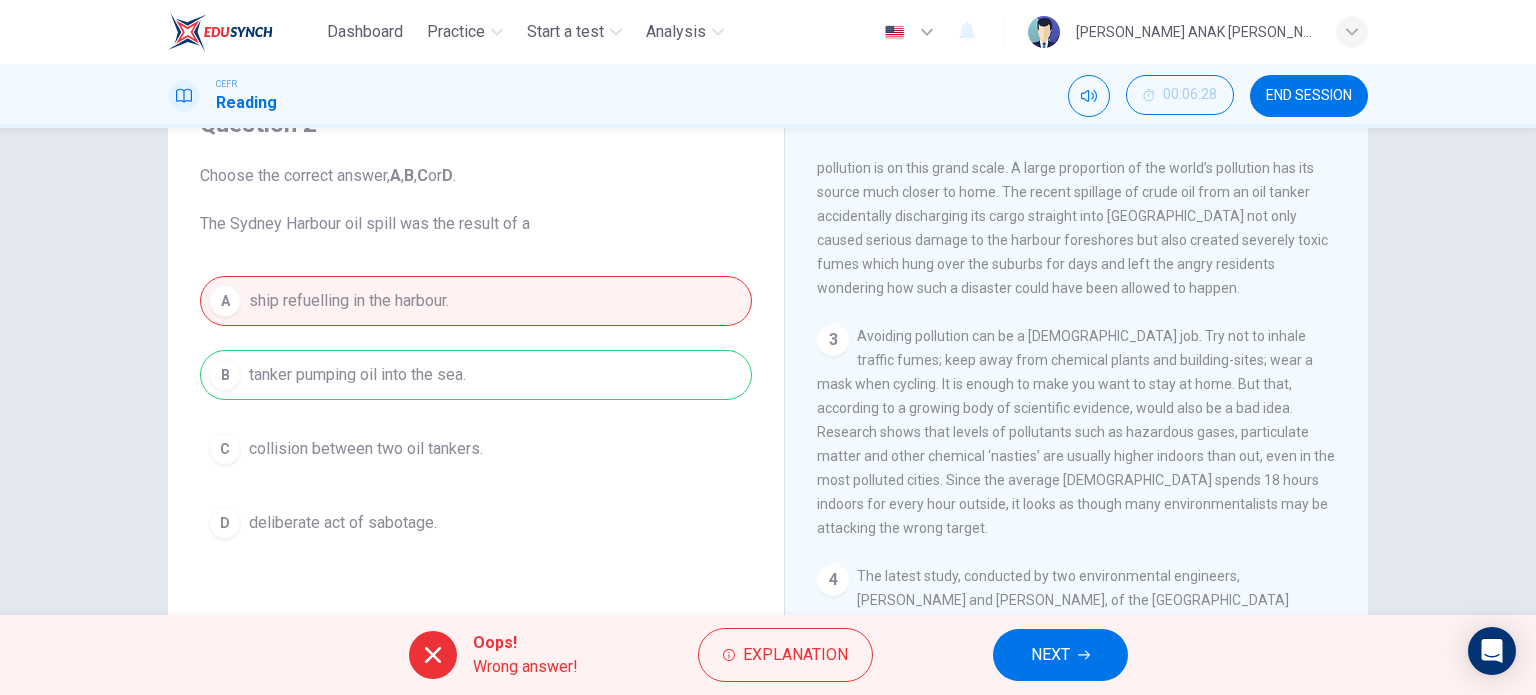 scroll, scrollTop: 600, scrollLeft: 0, axis: vertical 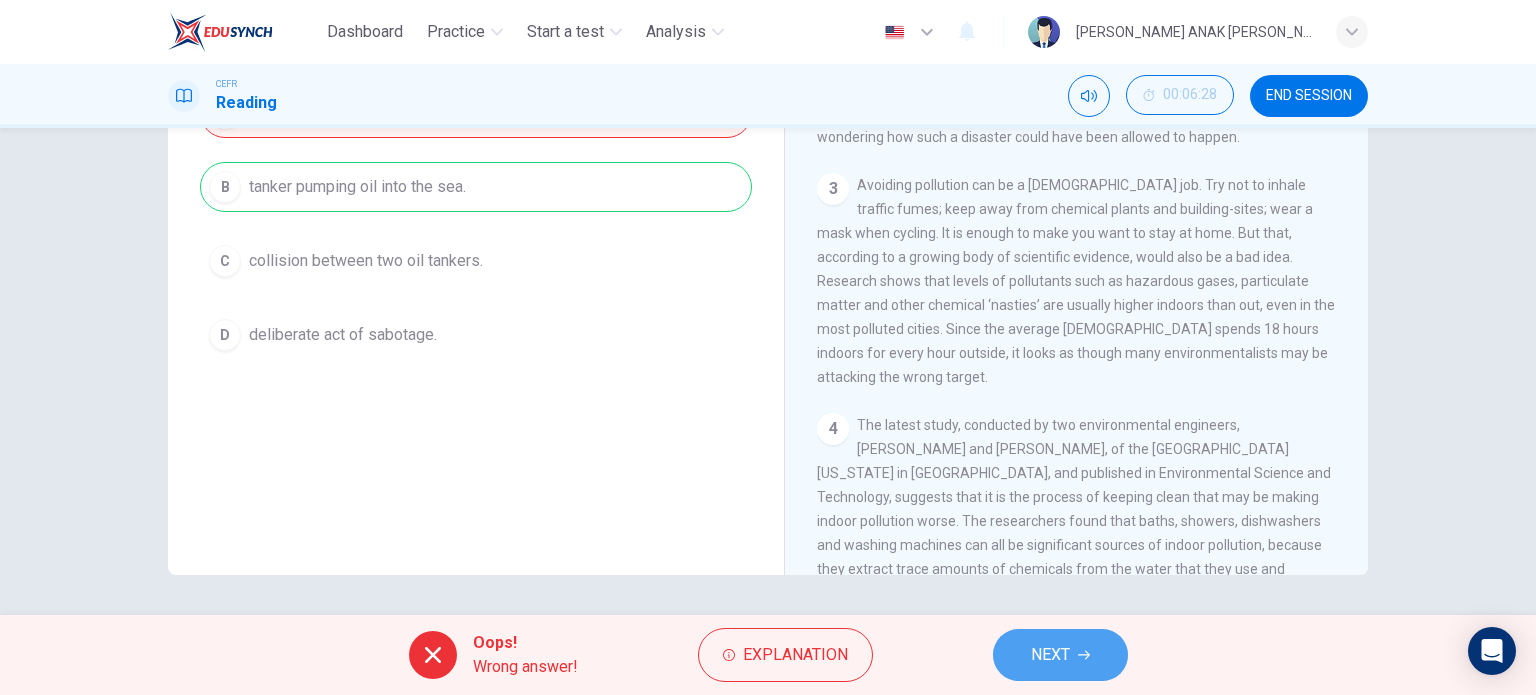 drag, startPoint x: 1062, startPoint y: 655, endPoint x: 1052, endPoint y: 644, distance: 14.866069 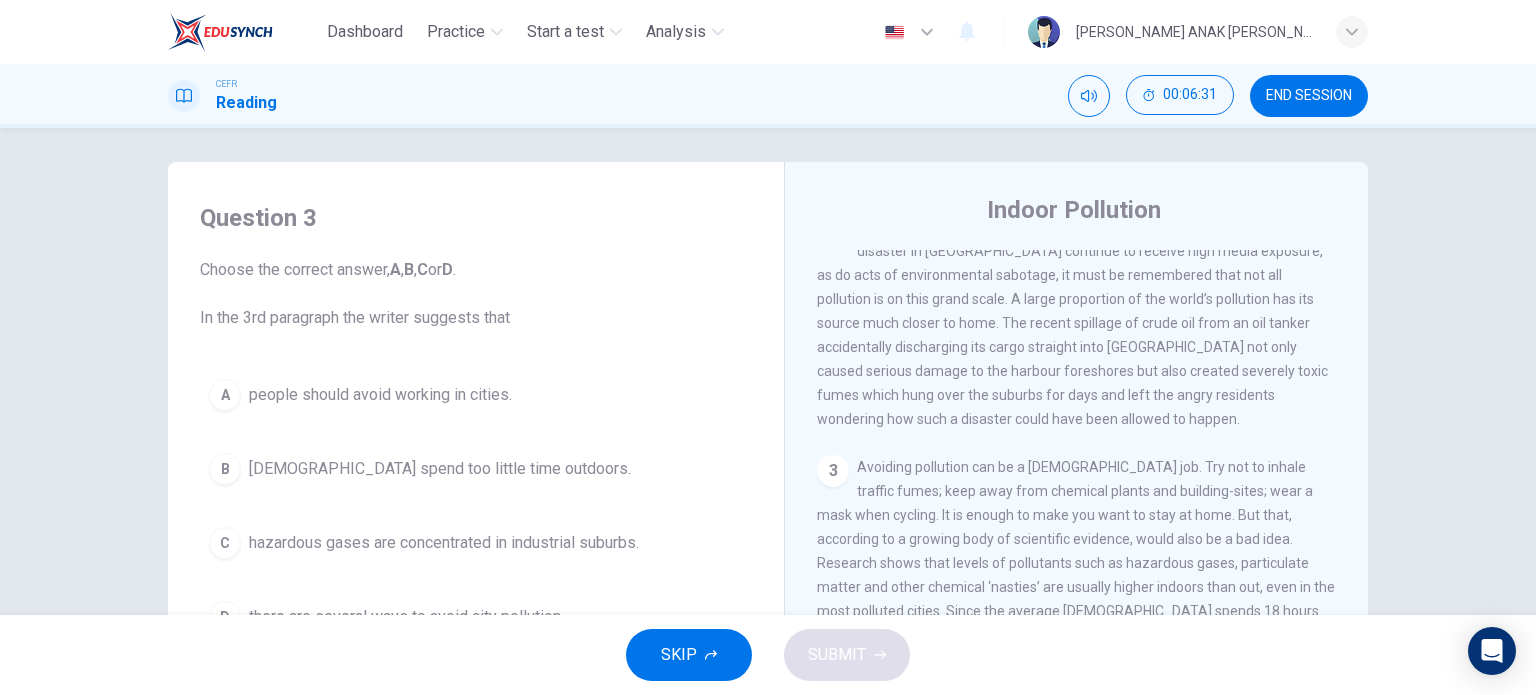 scroll, scrollTop: 0, scrollLeft: 0, axis: both 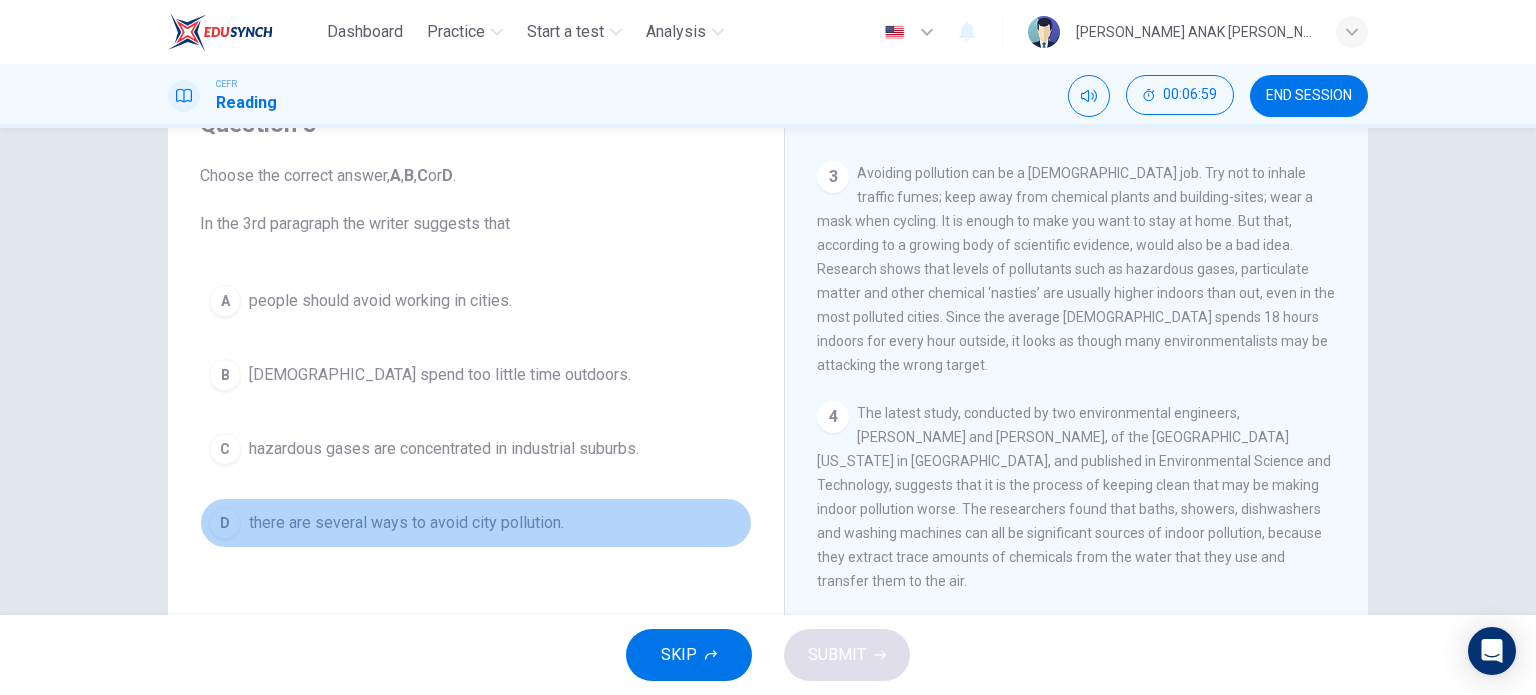 click on "there are several ways to avoid city pollution." at bounding box center [406, 523] 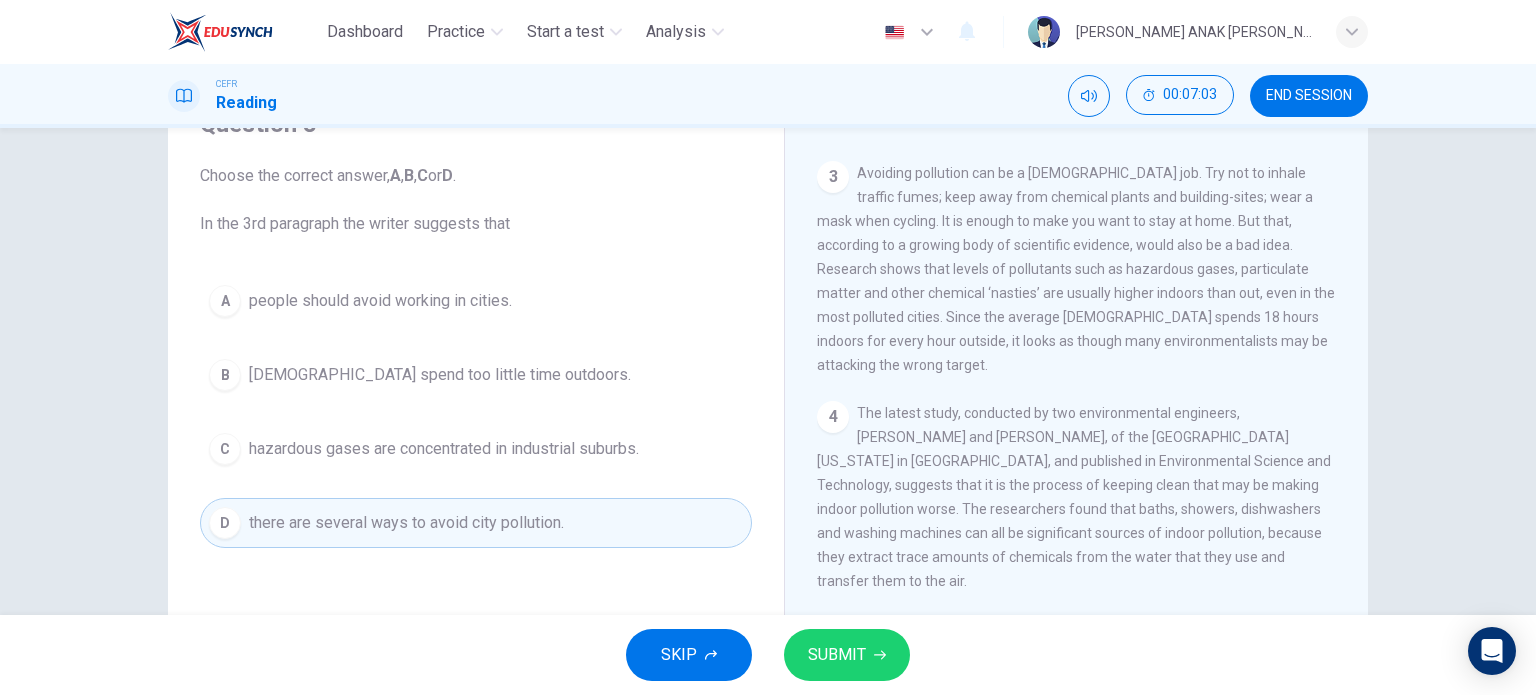 click on "SUBMIT" at bounding box center [837, 655] 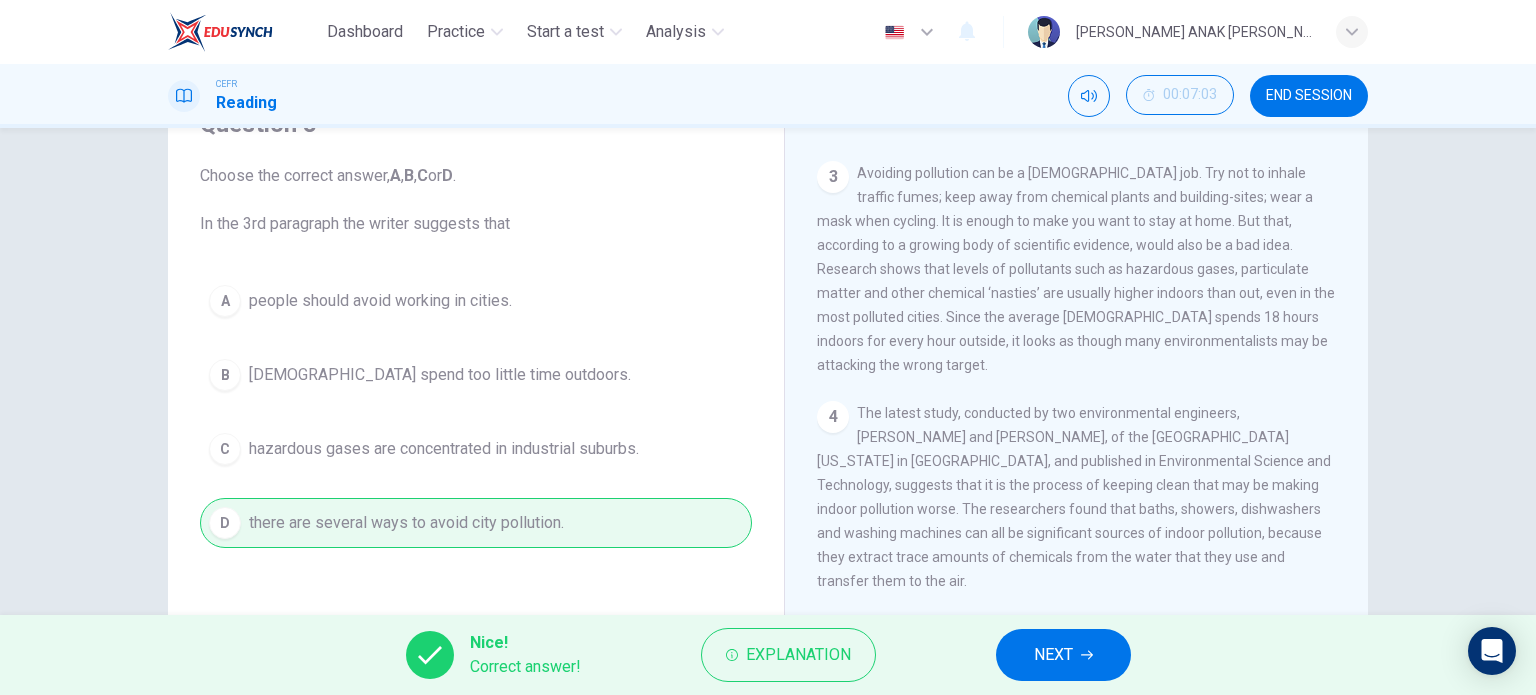 click on "NEXT" at bounding box center (1053, 655) 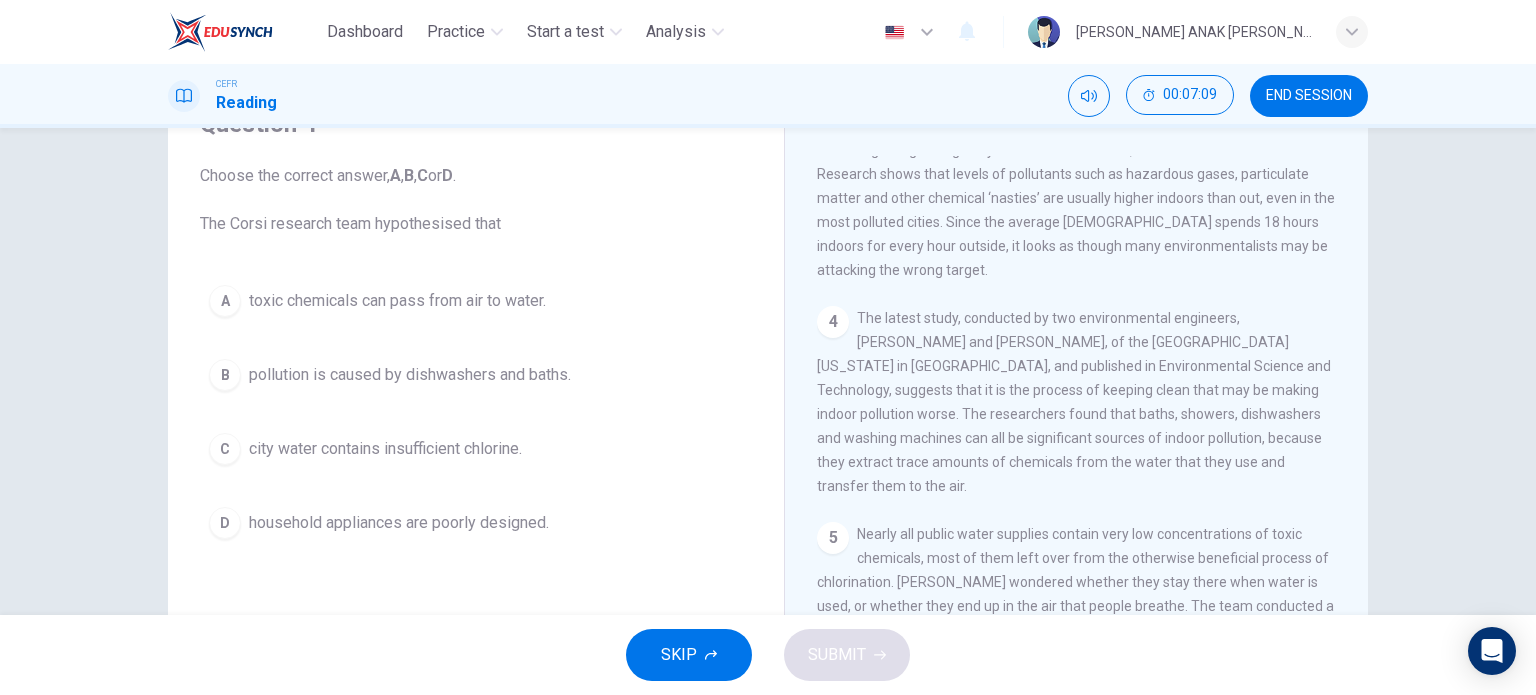 scroll, scrollTop: 900, scrollLeft: 0, axis: vertical 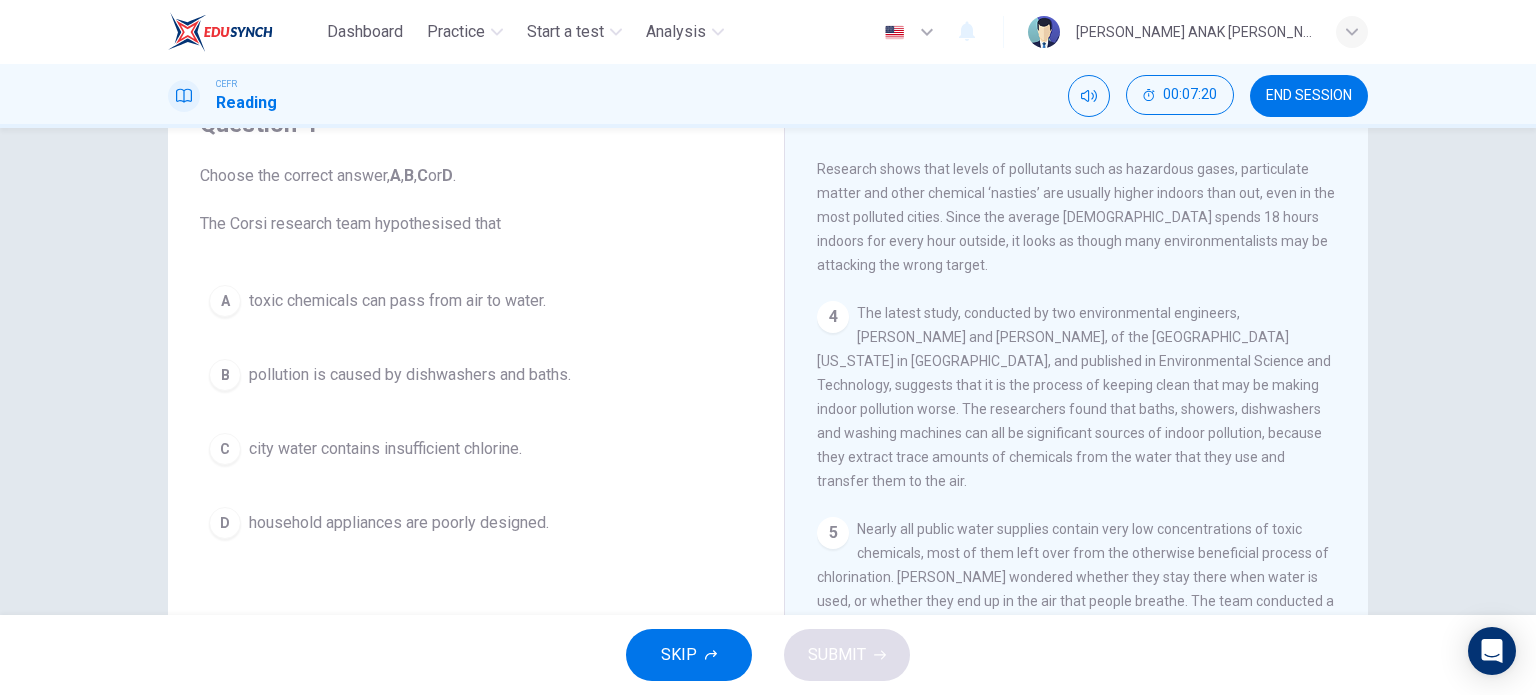 drag, startPoint x: 811, startPoint y: 405, endPoint x: 1029, endPoint y: 427, distance: 219.10728 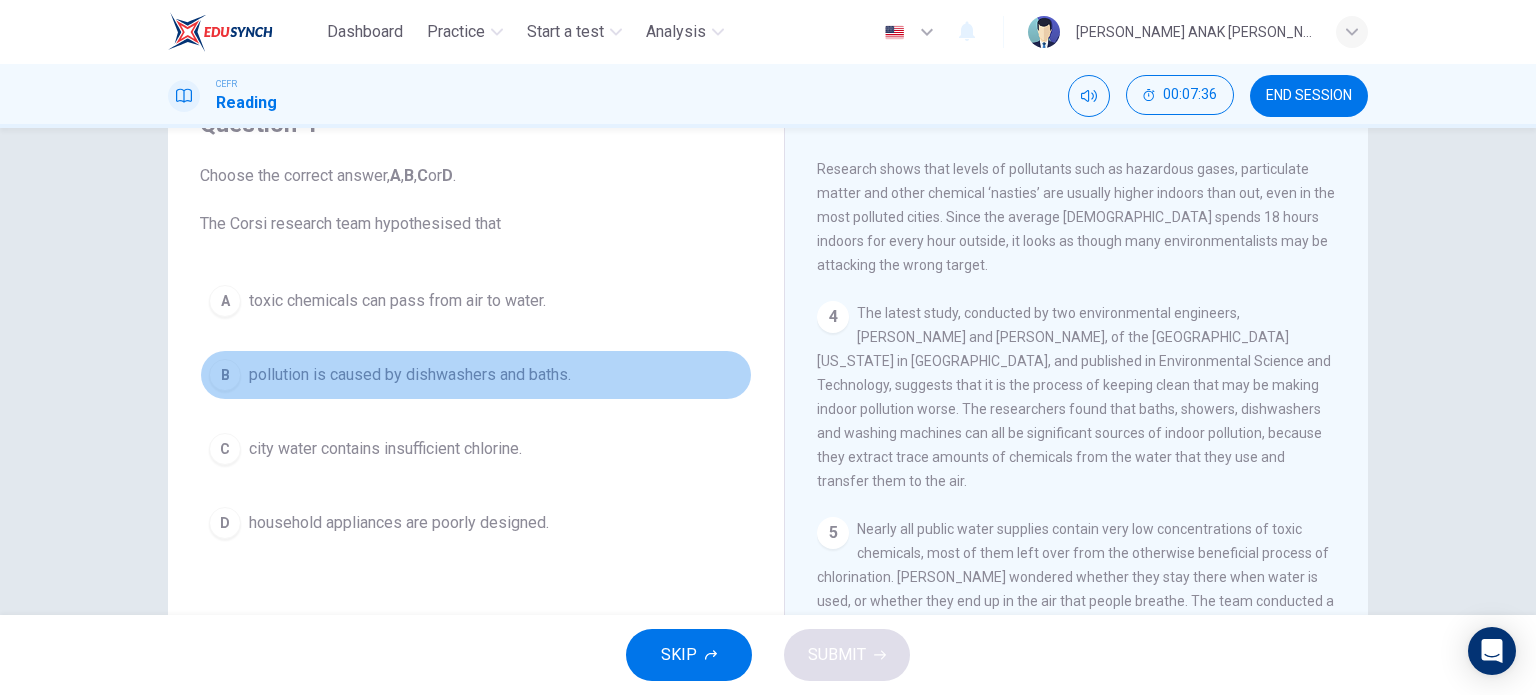 click on "pollution is caused by dishwashers and baths." at bounding box center [410, 375] 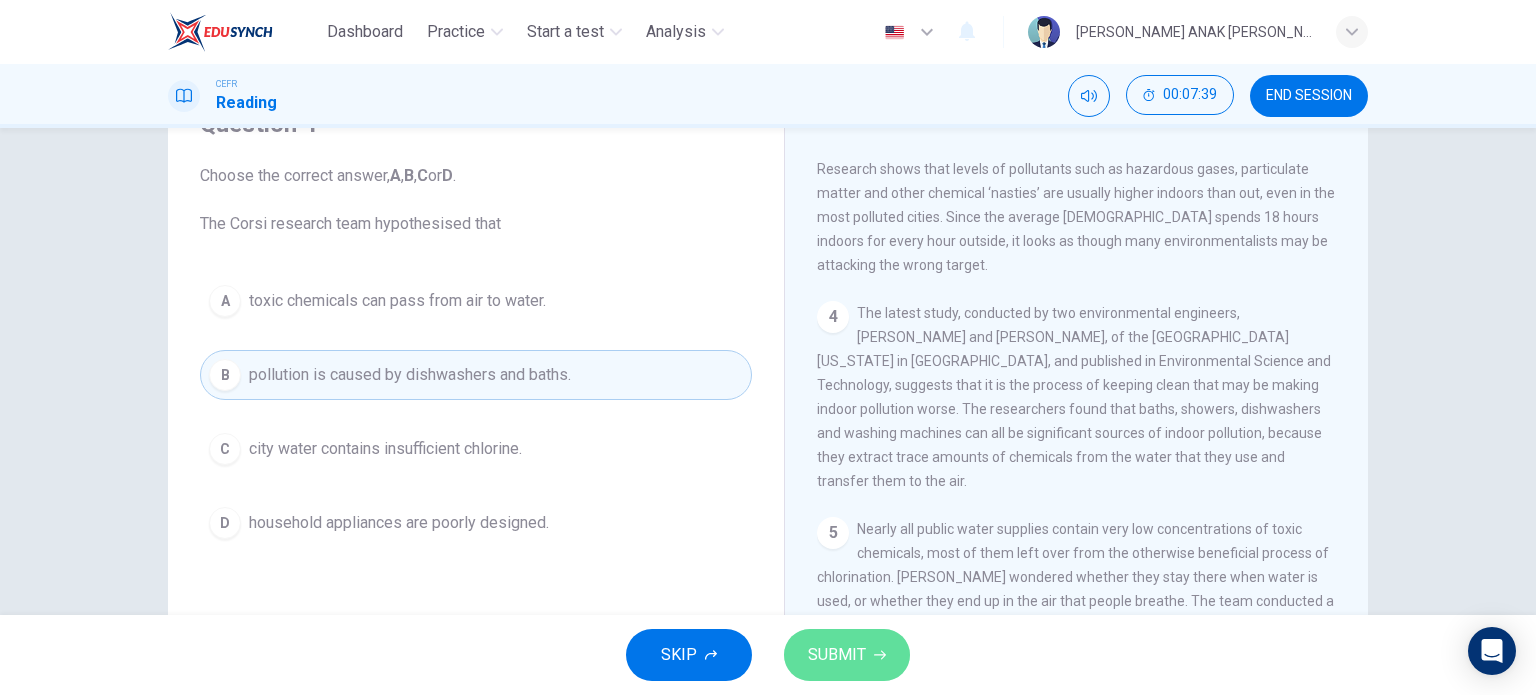 click on "SUBMIT" at bounding box center [837, 655] 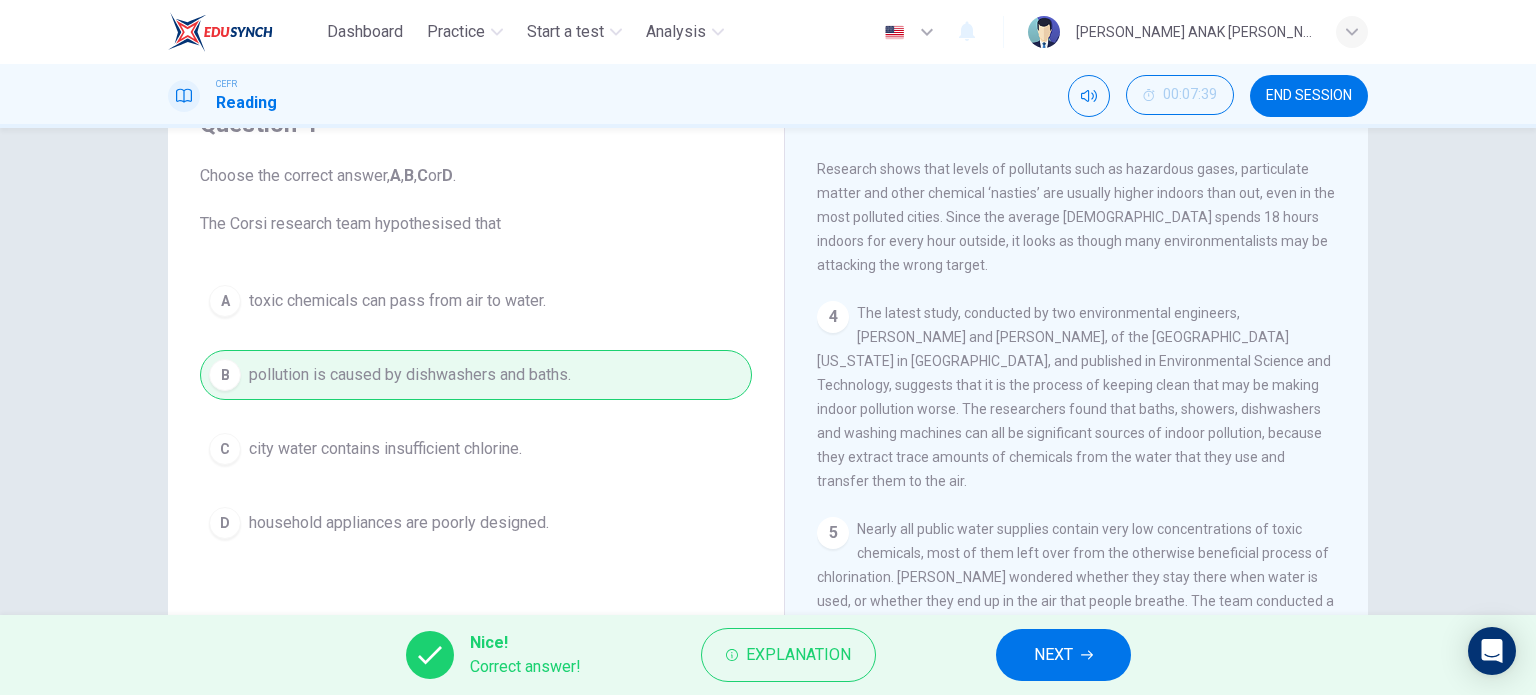 click on "NEXT" at bounding box center (1053, 655) 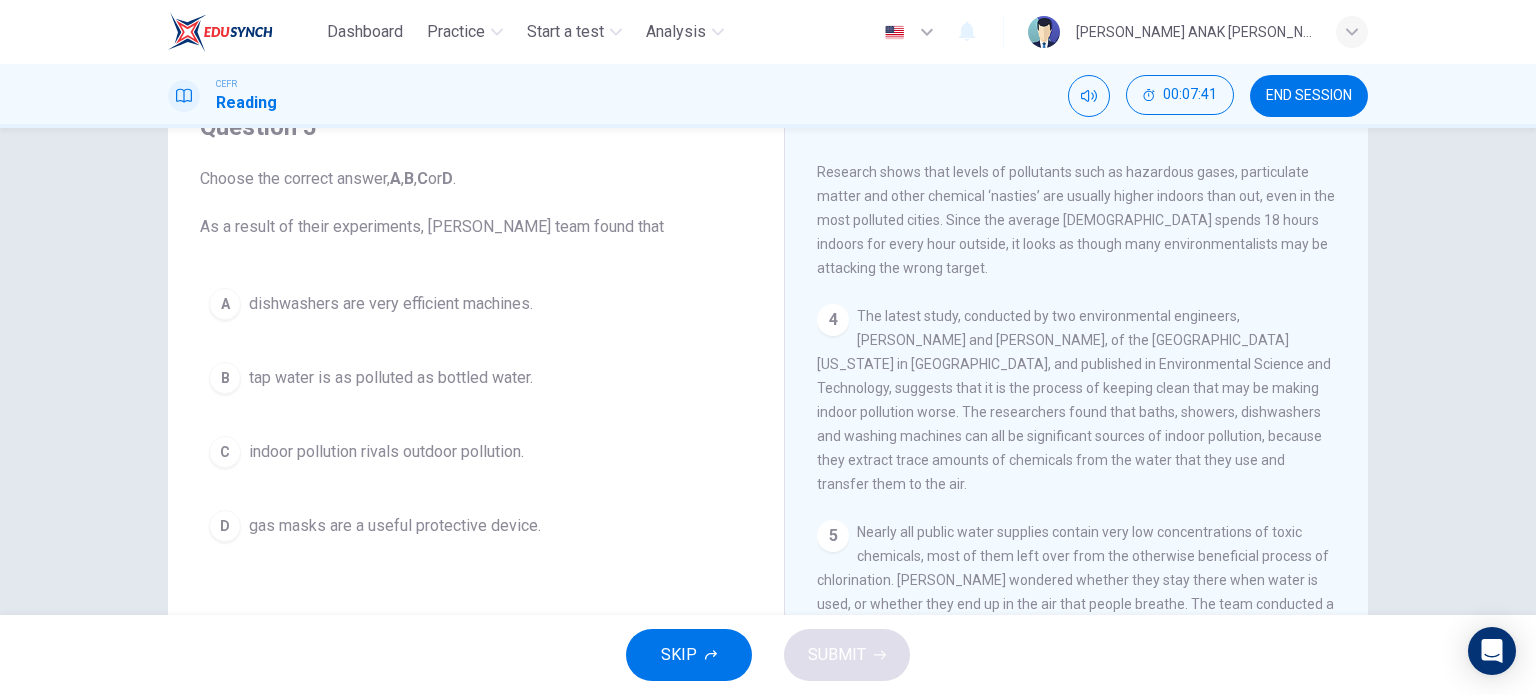 scroll, scrollTop: 100, scrollLeft: 0, axis: vertical 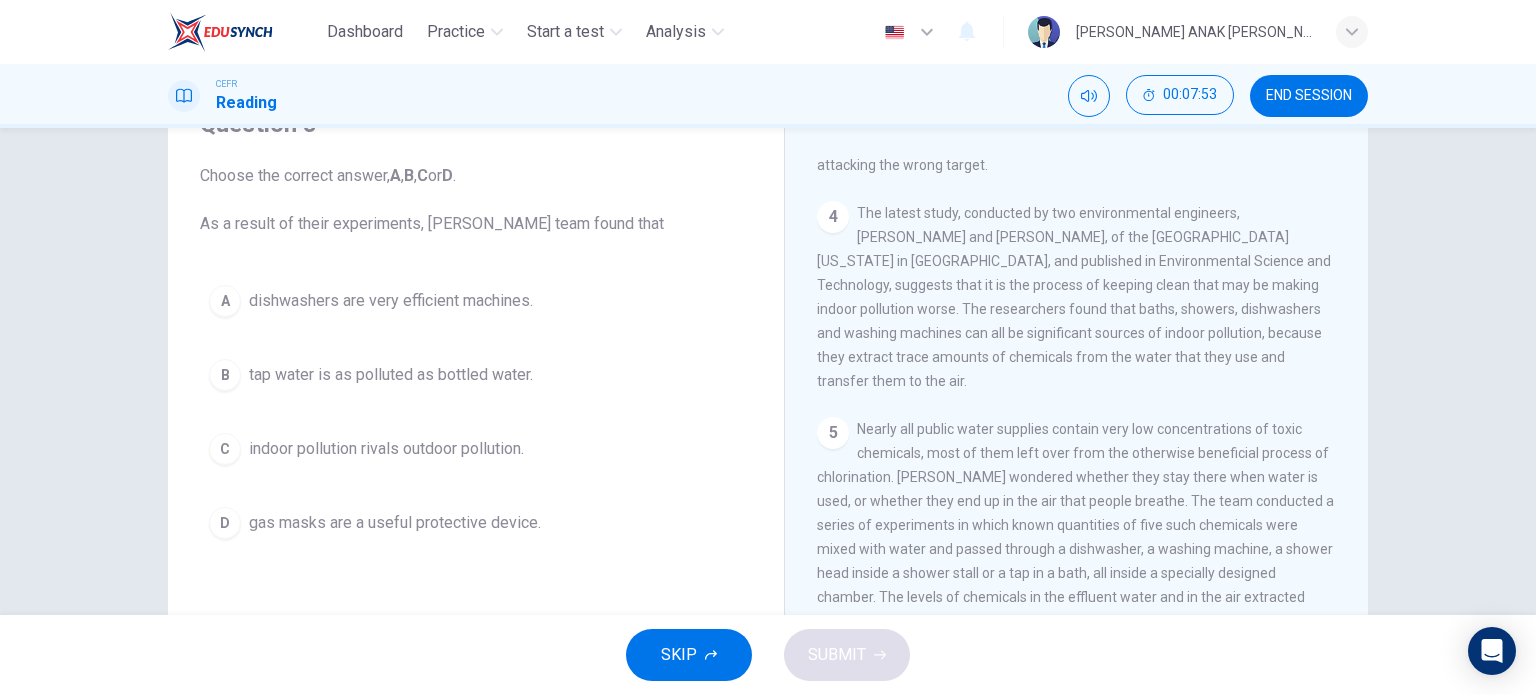 drag, startPoint x: 851, startPoint y: 427, endPoint x: 984, endPoint y: 430, distance: 133.03383 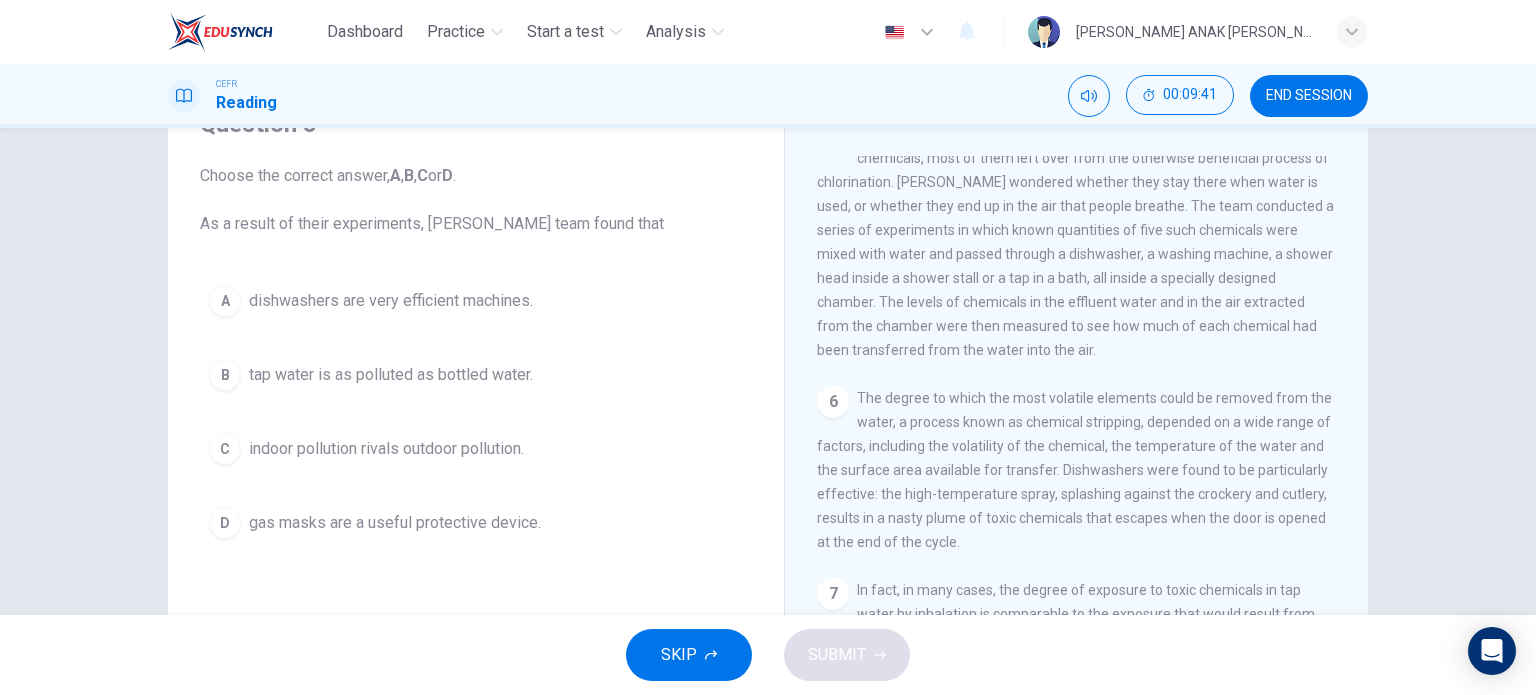 scroll, scrollTop: 1300, scrollLeft: 0, axis: vertical 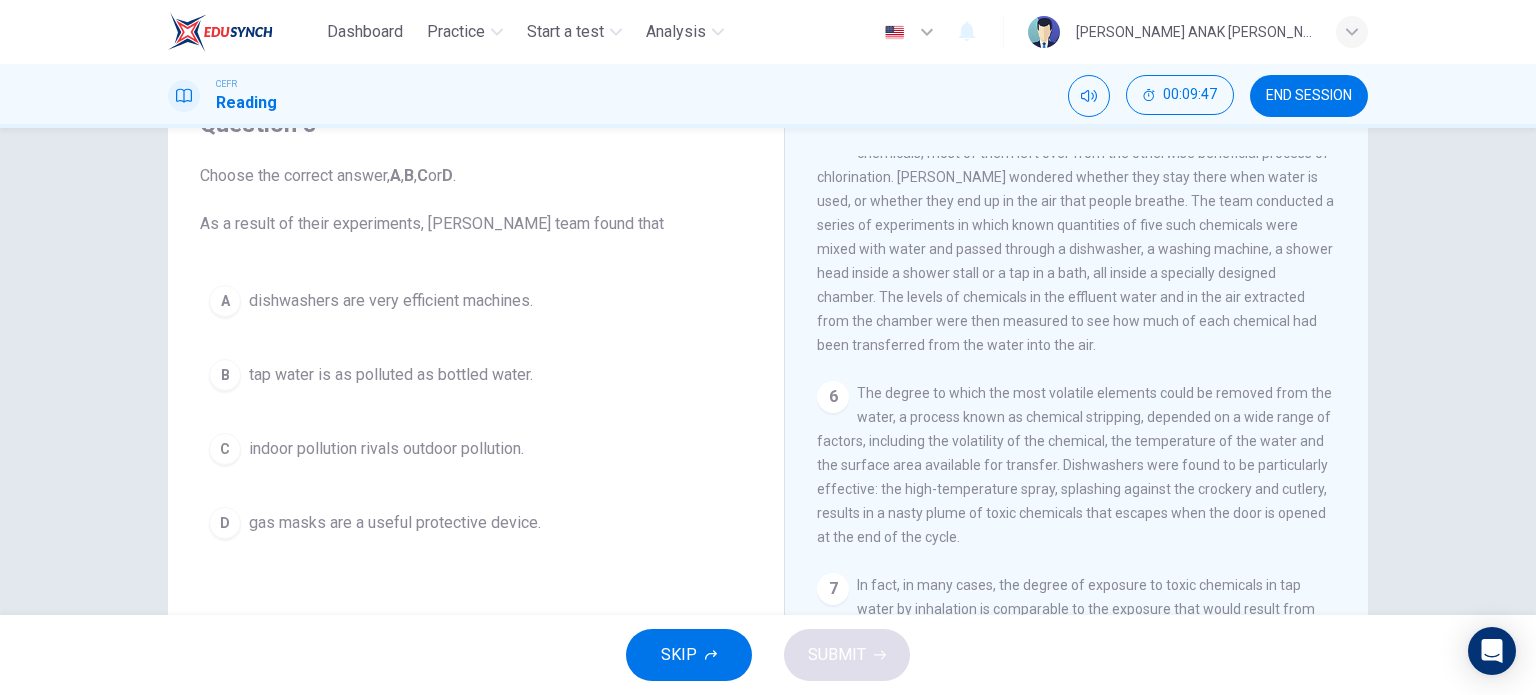 drag, startPoint x: 397, startPoint y: 305, endPoint x: 411, endPoint y: 307, distance: 14.142136 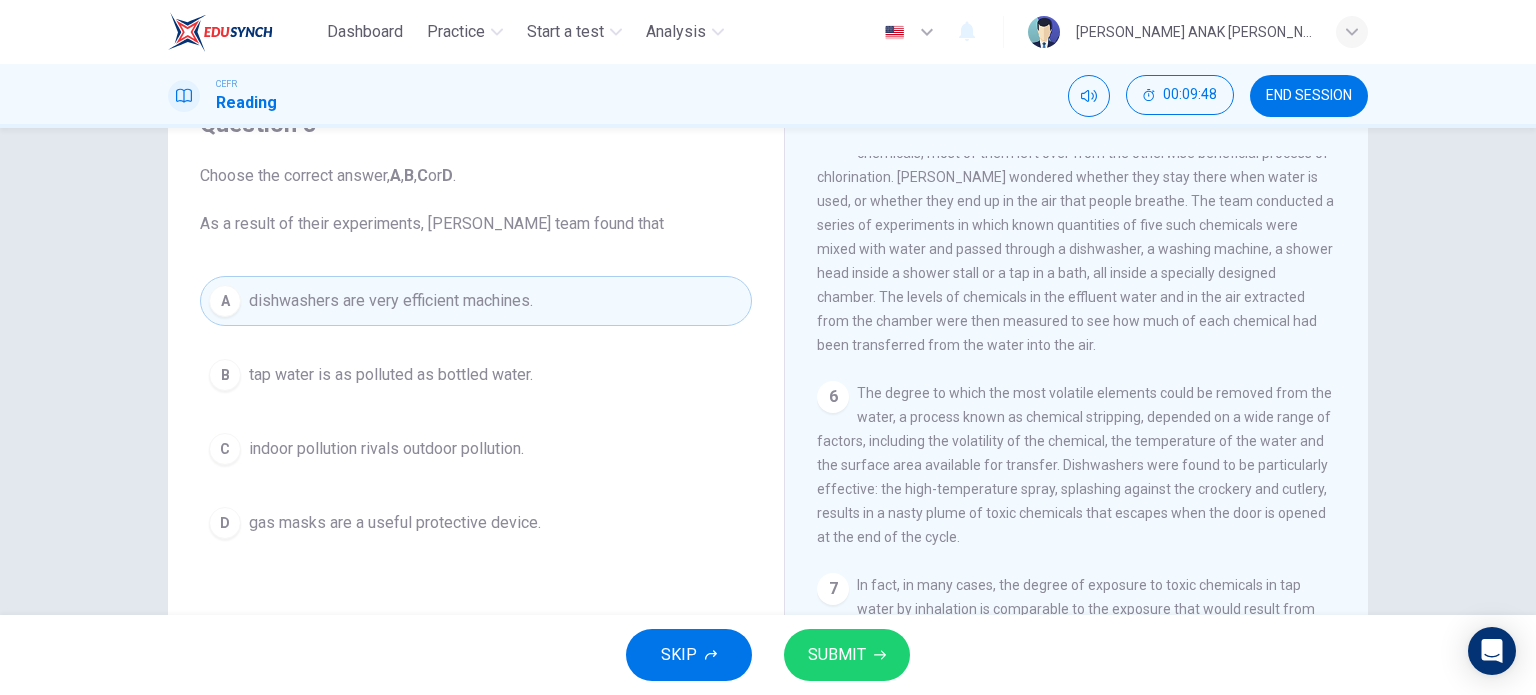 click on "SUBMIT" at bounding box center (837, 655) 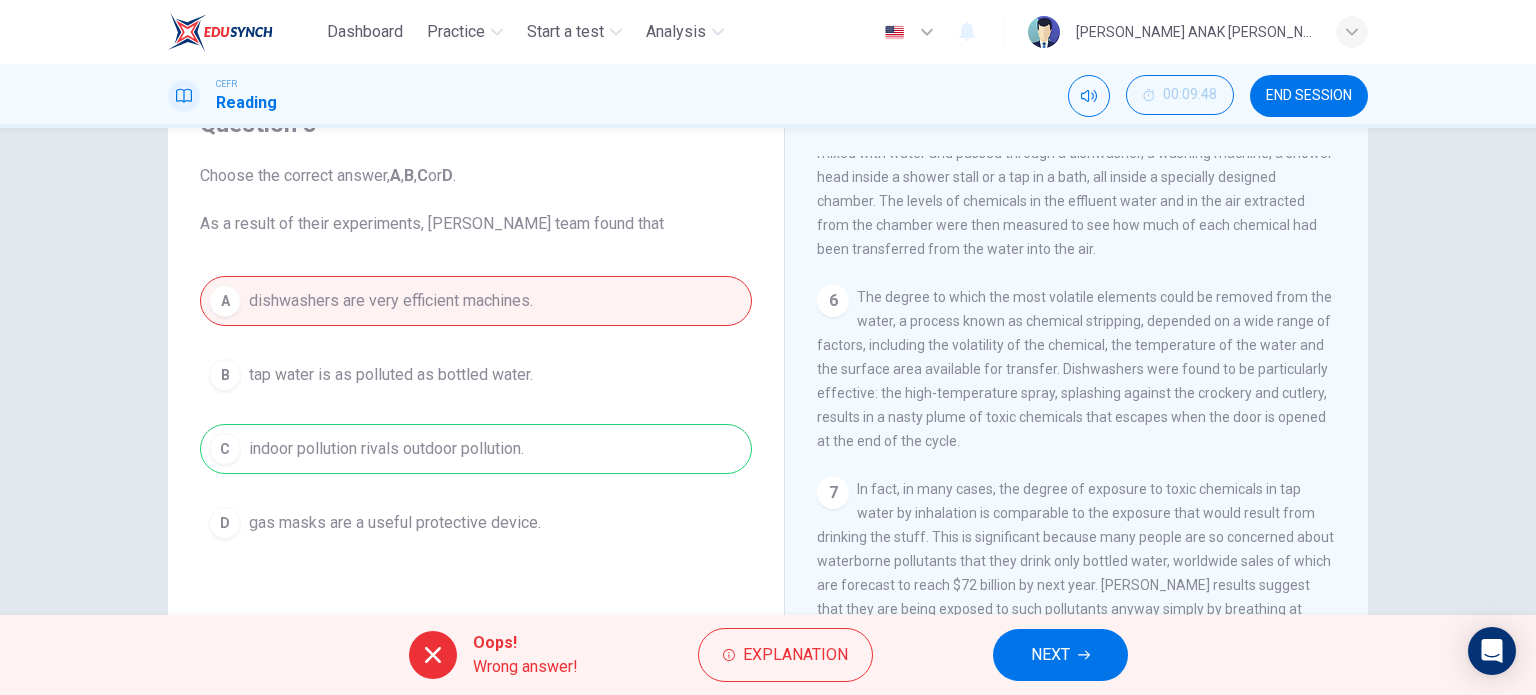 scroll, scrollTop: 1400, scrollLeft: 0, axis: vertical 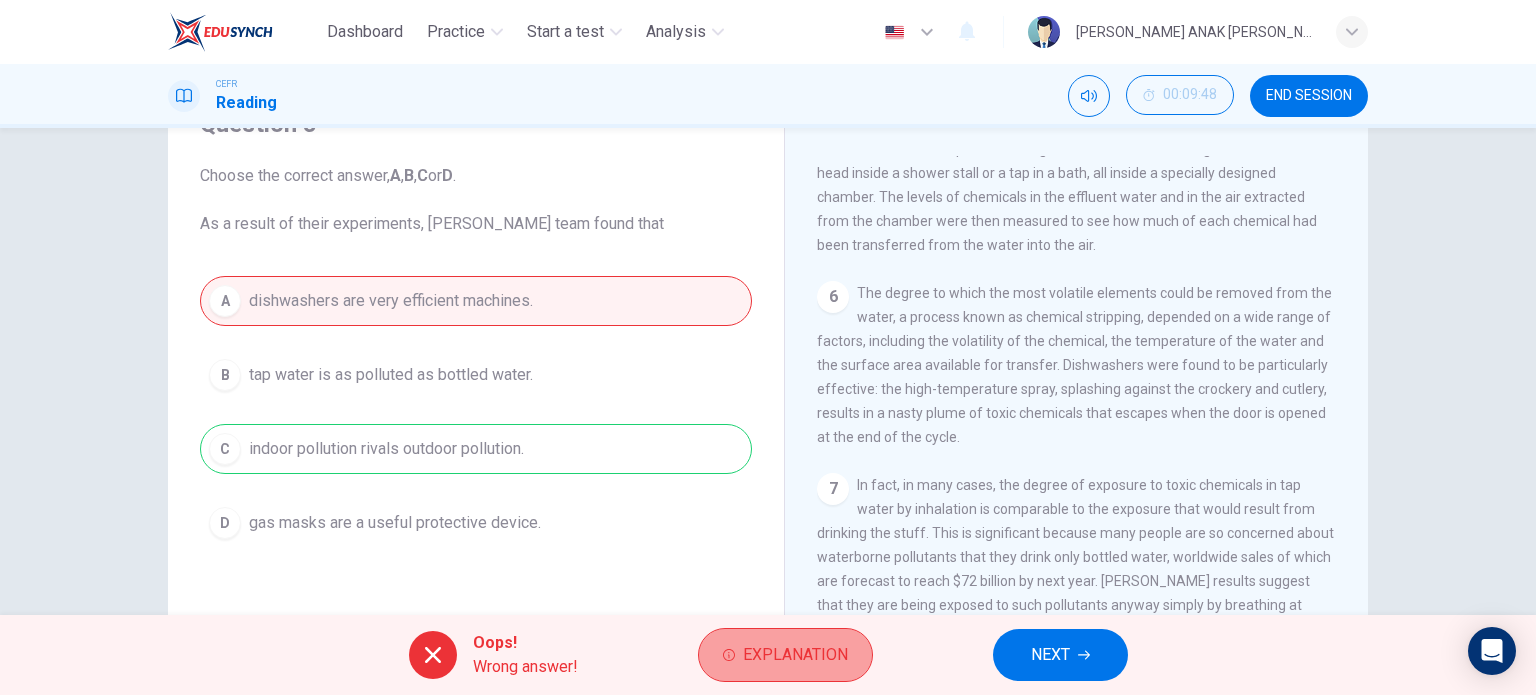 click on "Explanation" at bounding box center (795, 655) 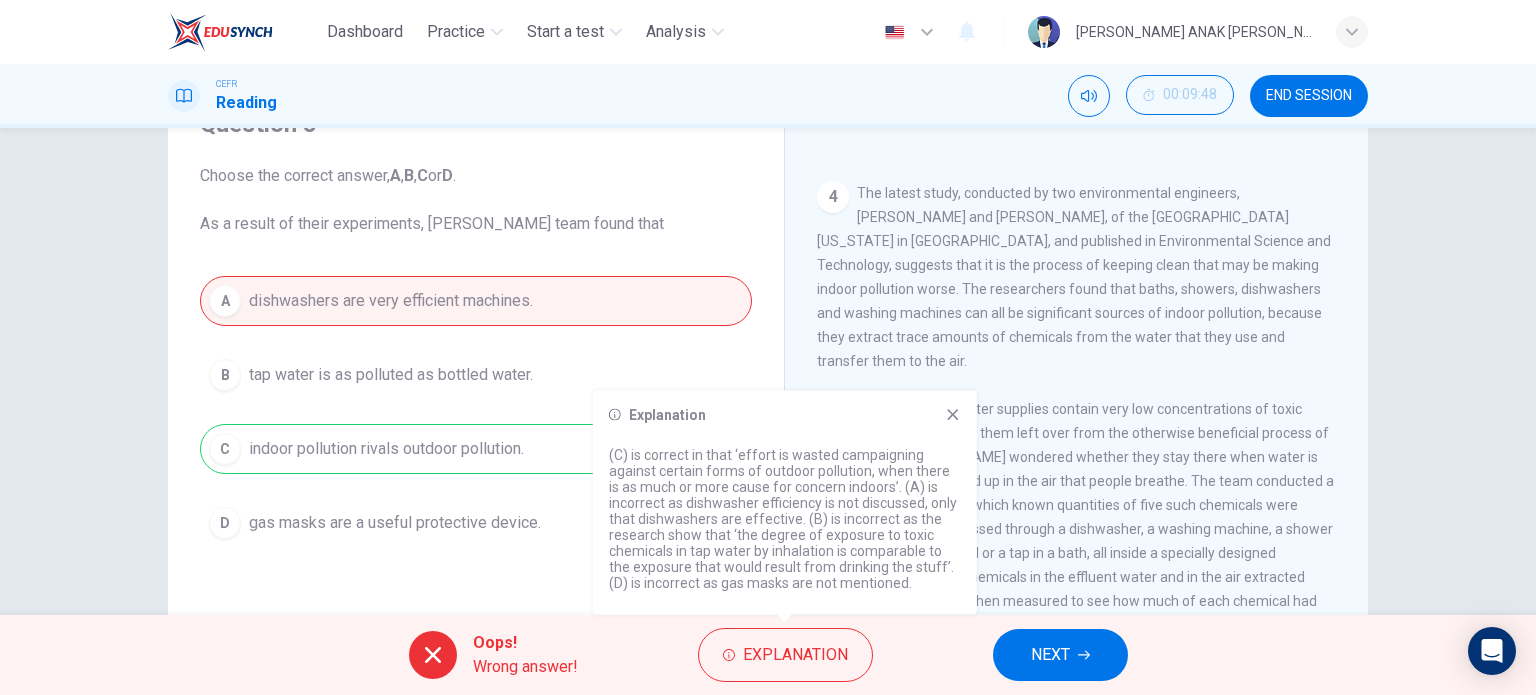 scroll, scrollTop: 1000, scrollLeft: 0, axis: vertical 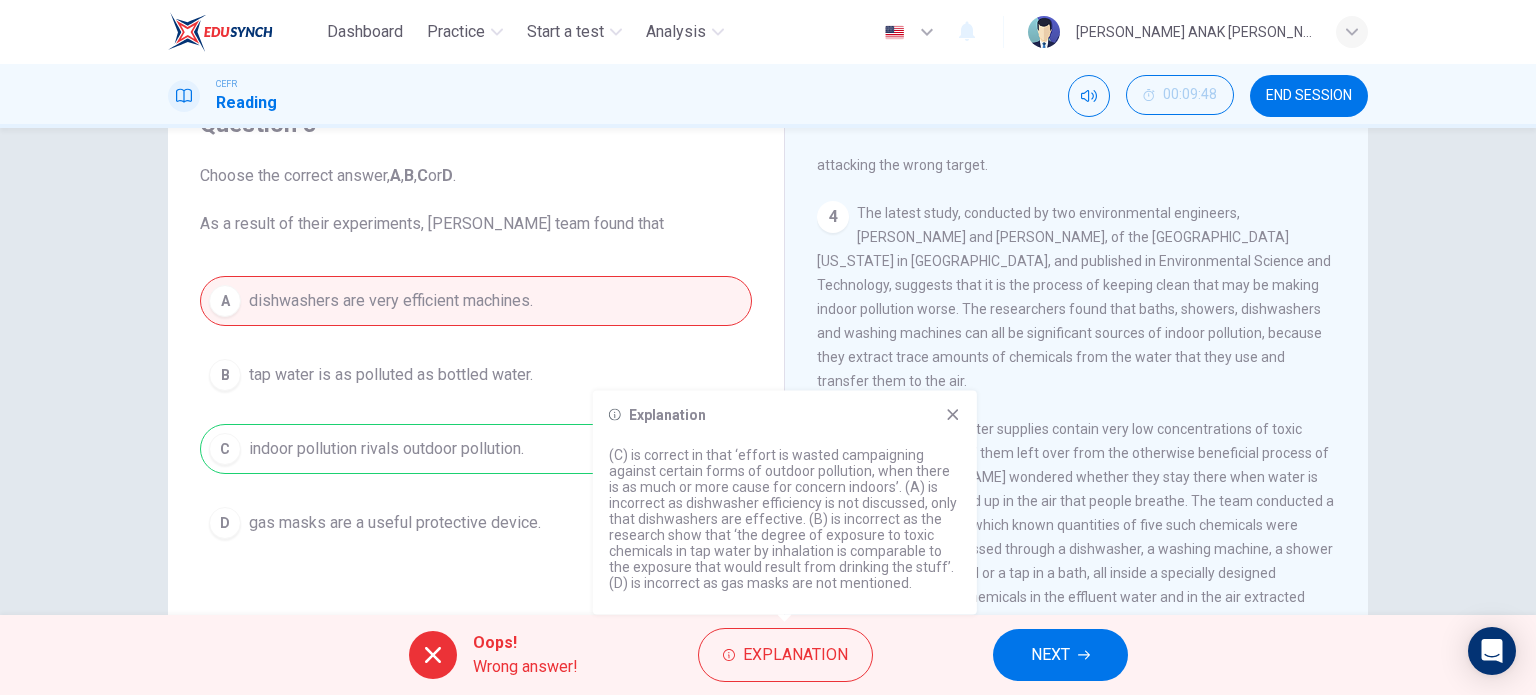 drag, startPoint x: 903, startPoint y: 486, endPoint x: 753, endPoint y: 469, distance: 150.96027 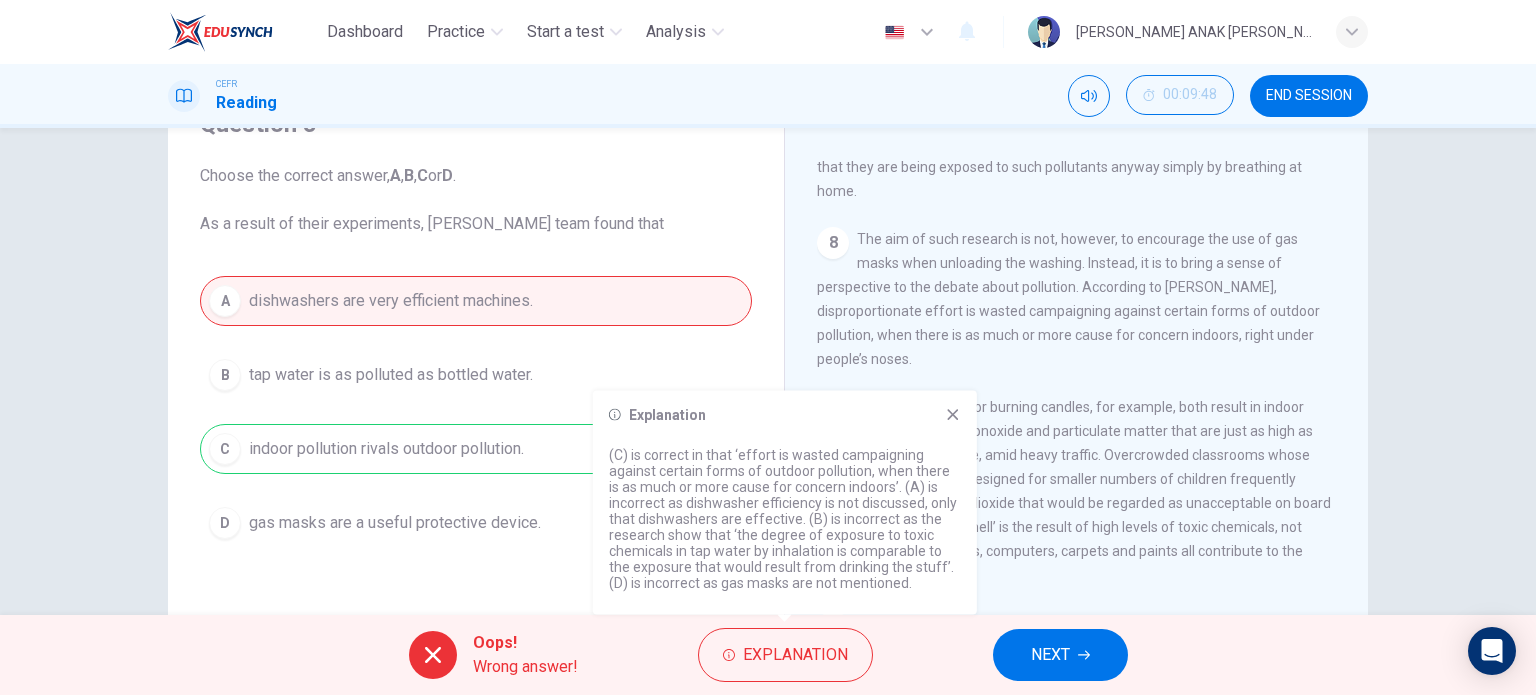 scroll, scrollTop: 1839, scrollLeft: 0, axis: vertical 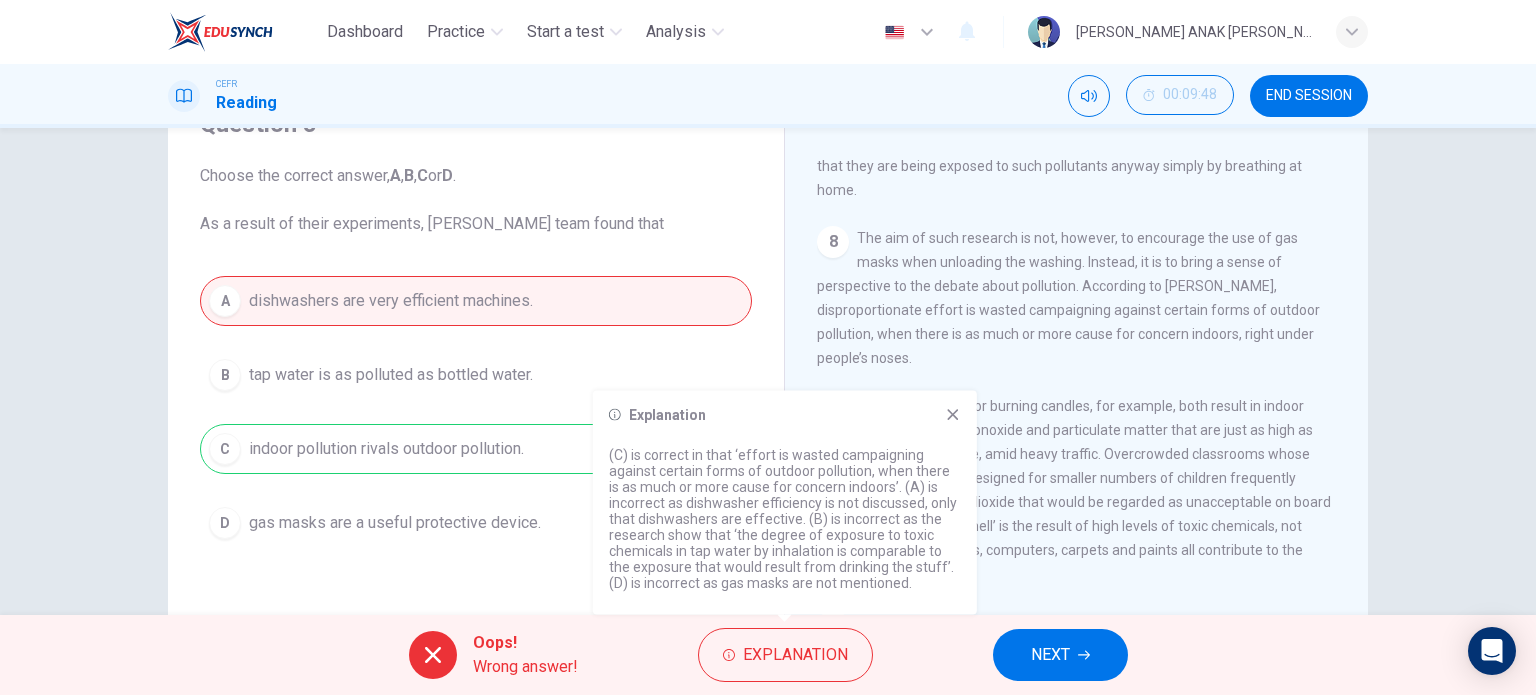 click on "8 The aim of such research is not, however, to encourage the use of gas masks when unloading the washing. Instead, it is to bring a sense of perspective to the debate about pollution. According to [PERSON_NAME], disproportionate effort is wasted campaigning against certain forms of outdoor pollution, when there is as much or more cause for concern indoors, right under people’s noses." at bounding box center [1077, 298] 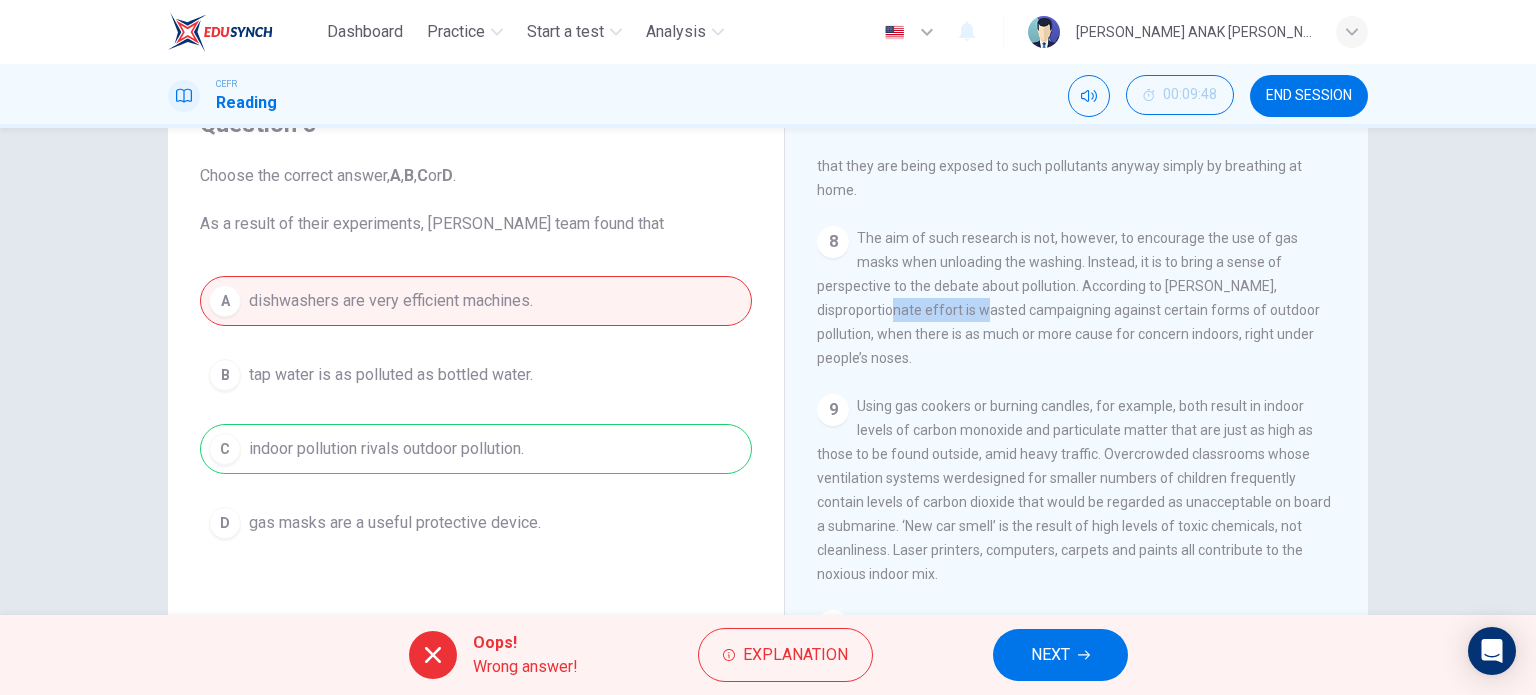 drag, startPoint x: 576, startPoint y: 226, endPoint x: 548, endPoint y: 246, distance: 34.4093 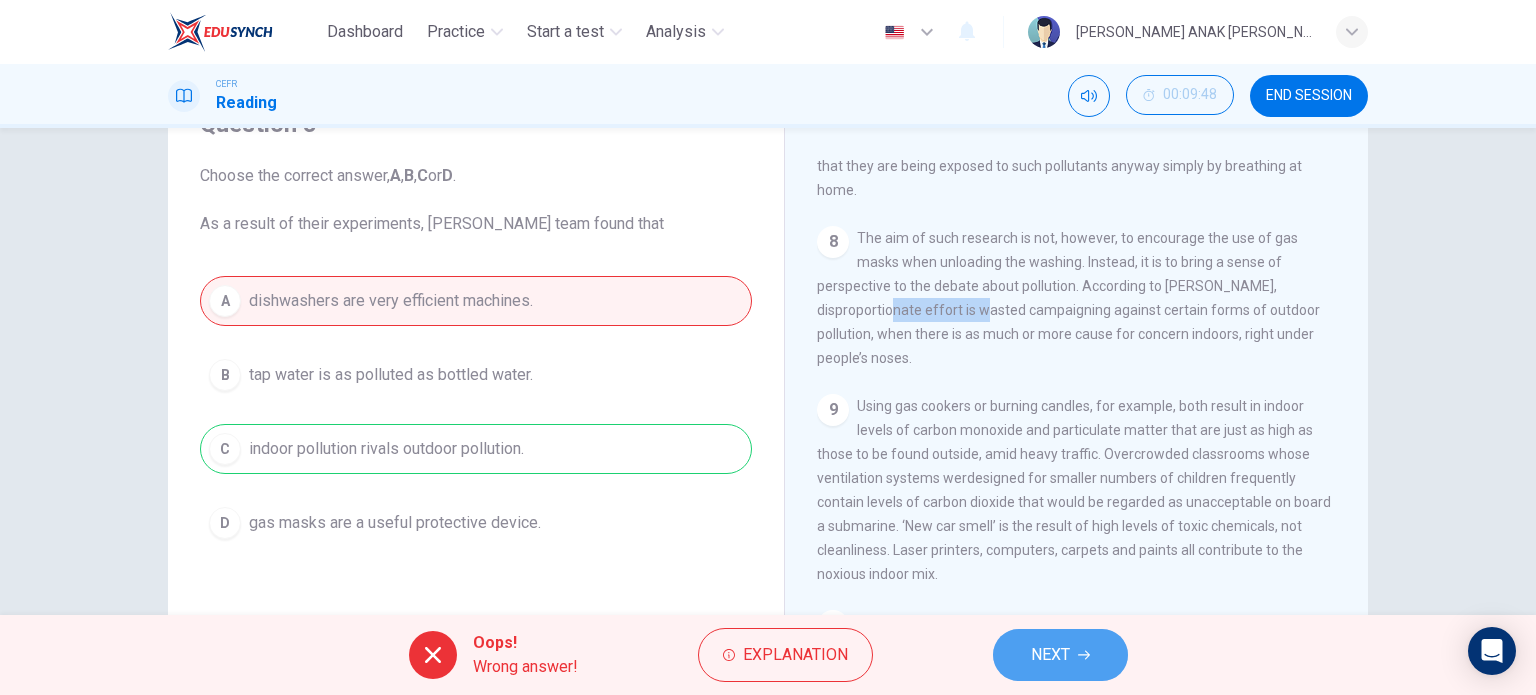 drag, startPoint x: 630, startPoint y: 290, endPoint x: 1068, endPoint y: 656, distance: 570.78894 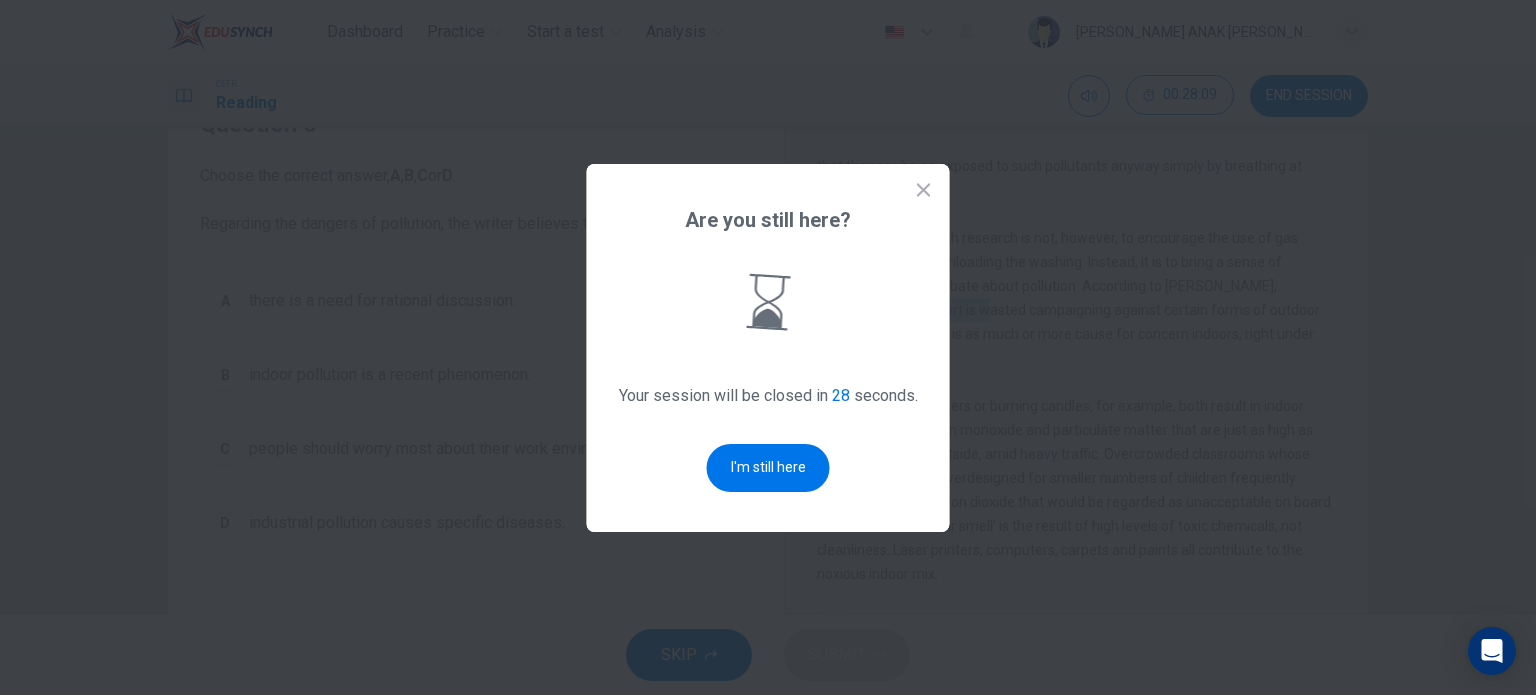 drag, startPoint x: 1176, startPoint y: 328, endPoint x: 1166, endPoint y: 327, distance: 10.049875 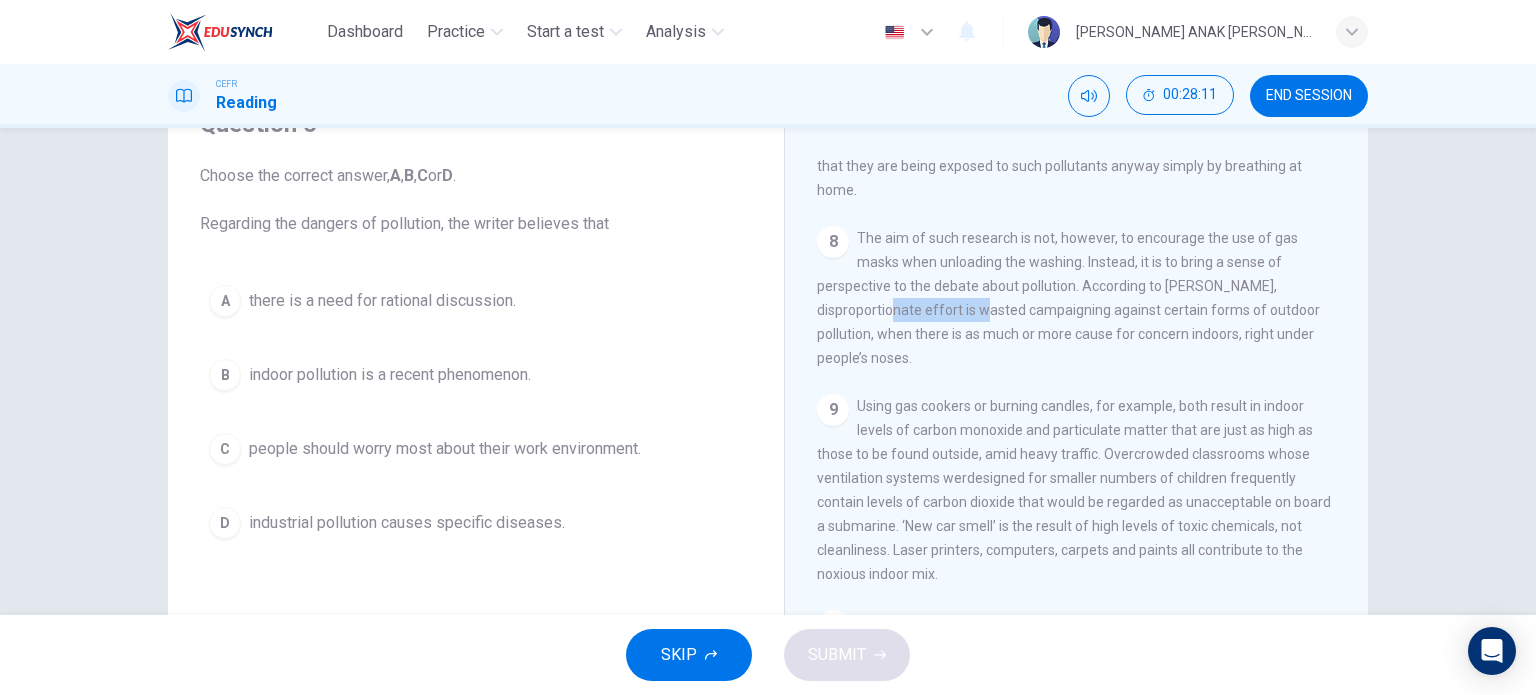 click on "END SESSION" at bounding box center (1309, 96) 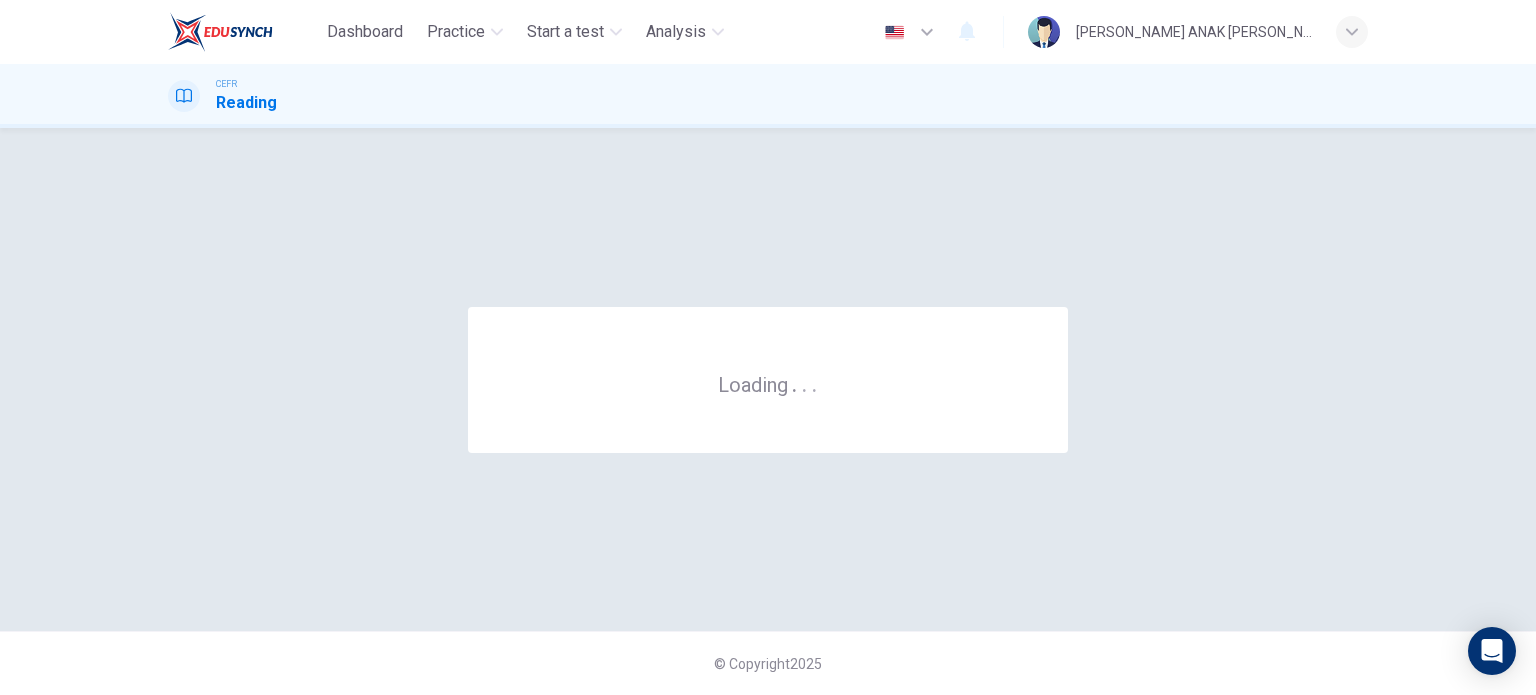 scroll, scrollTop: 0, scrollLeft: 0, axis: both 